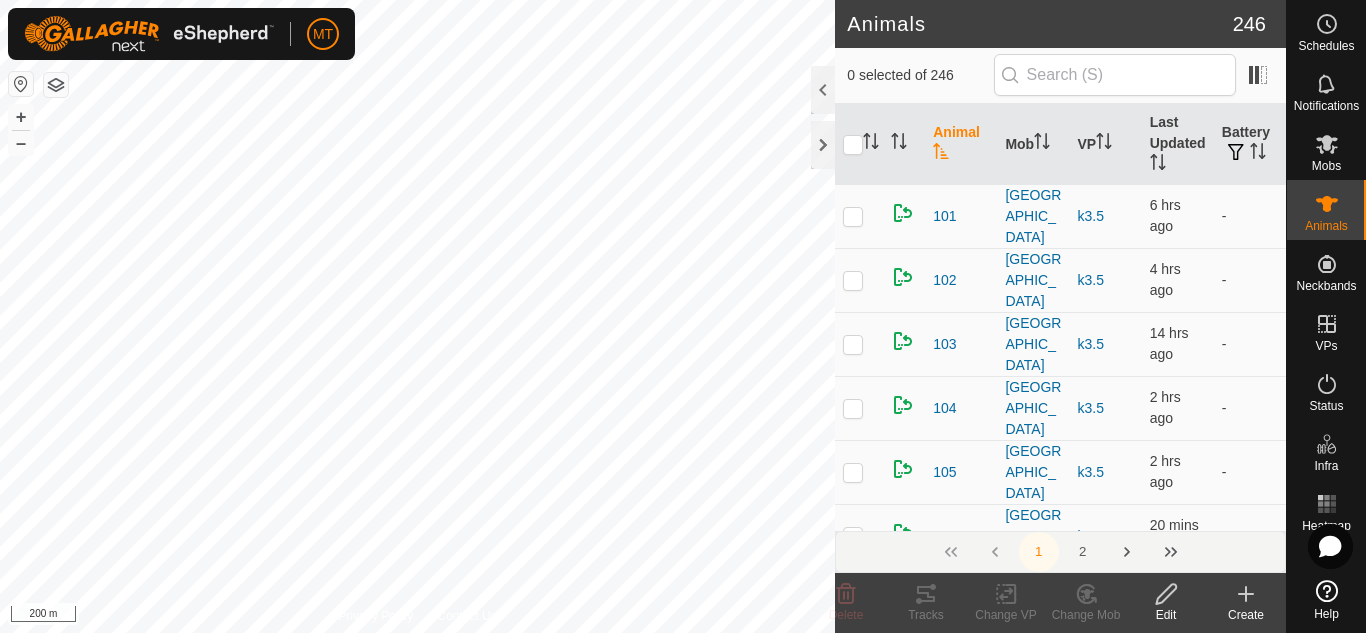 scroll, scrollTop: 0, scrollLeft: 0, axis: both 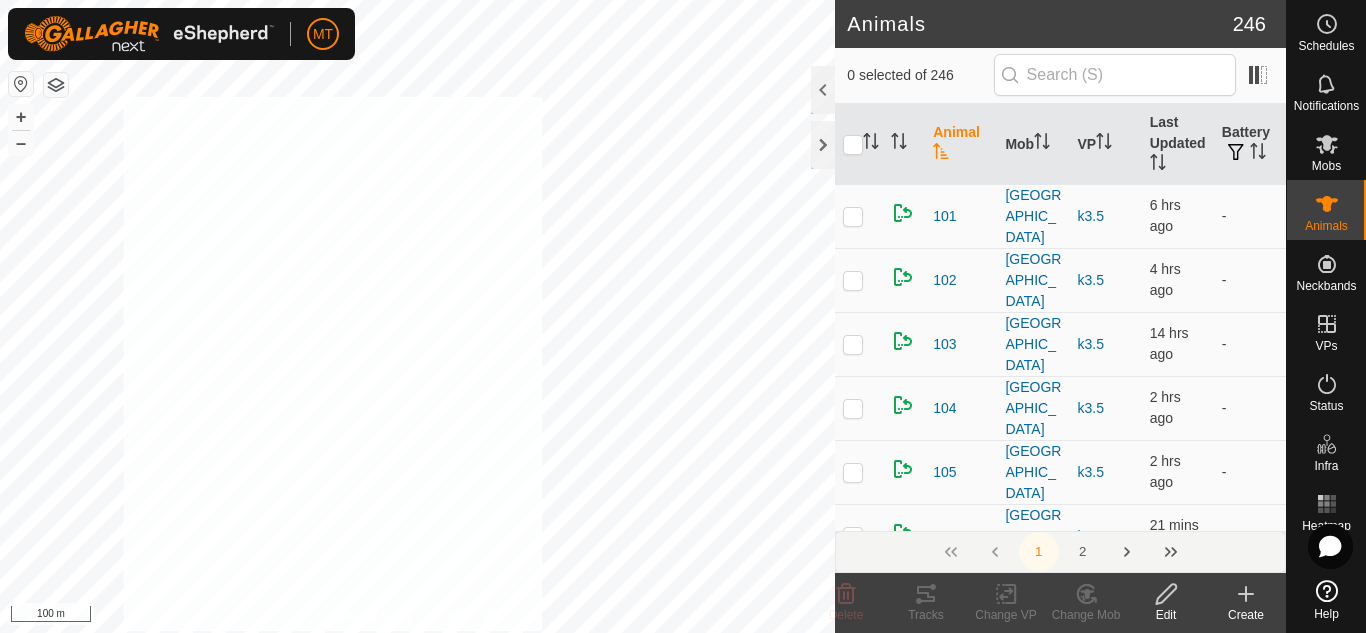 checkbox on "true" 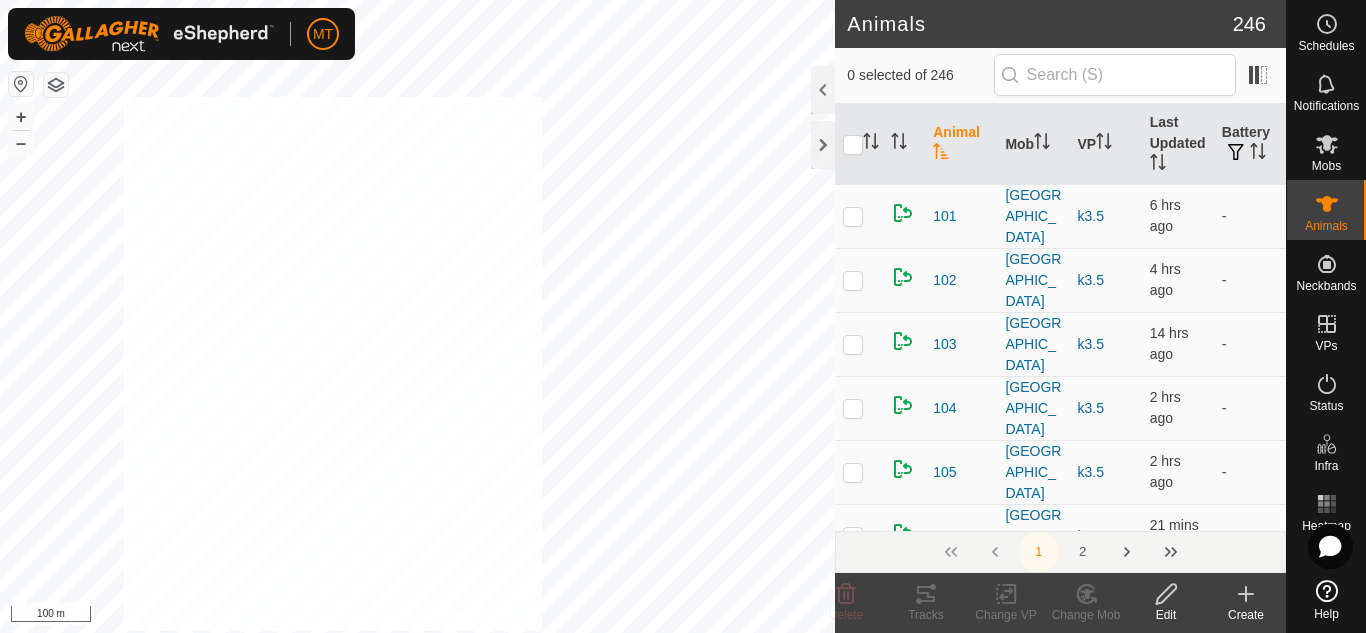 checkbox on "true" 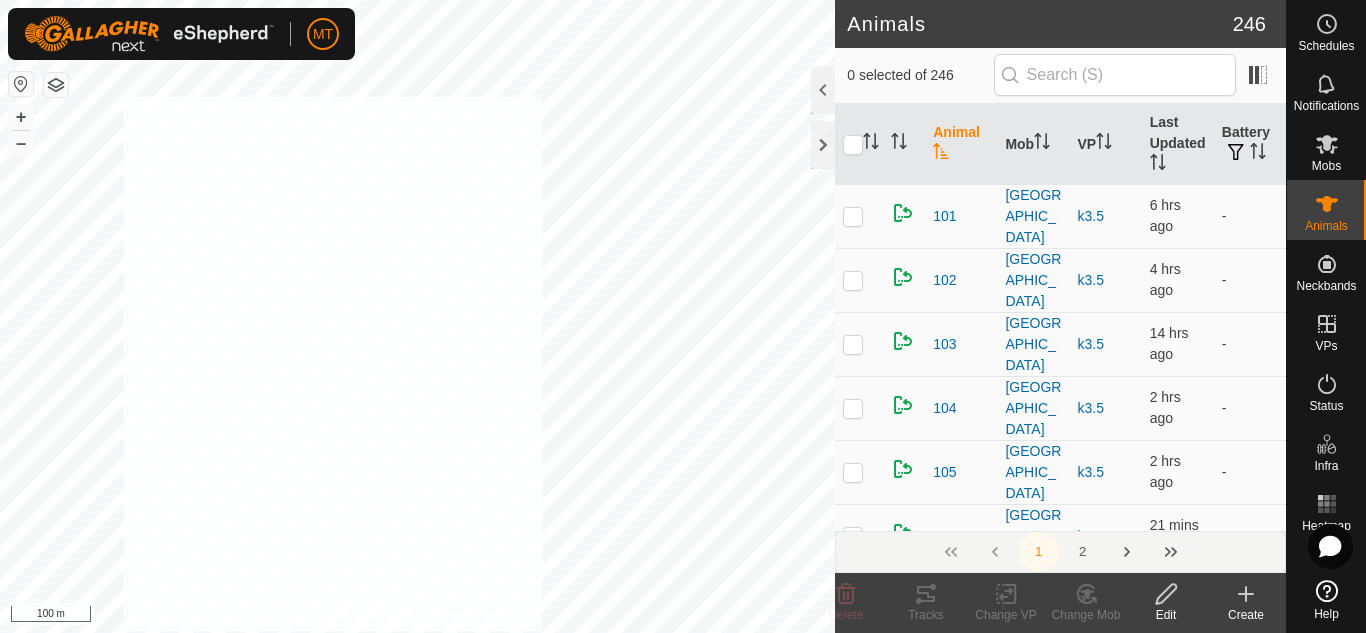 checkbox on "true" 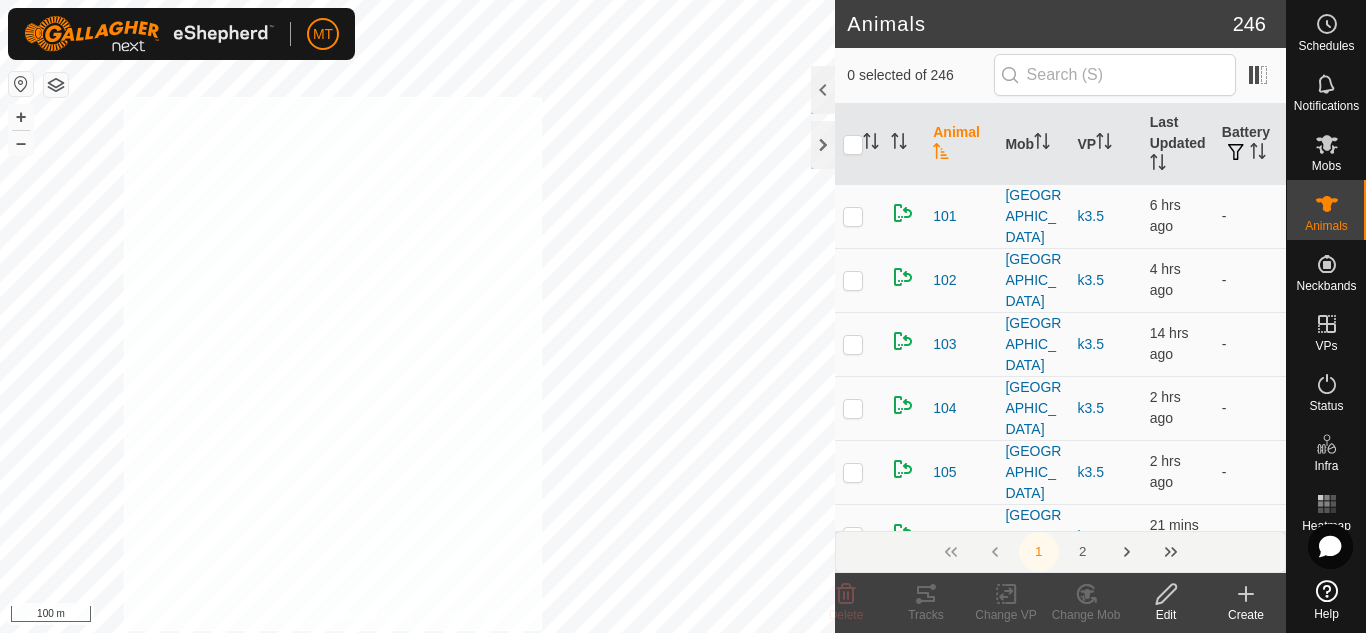 checkbox on "true" 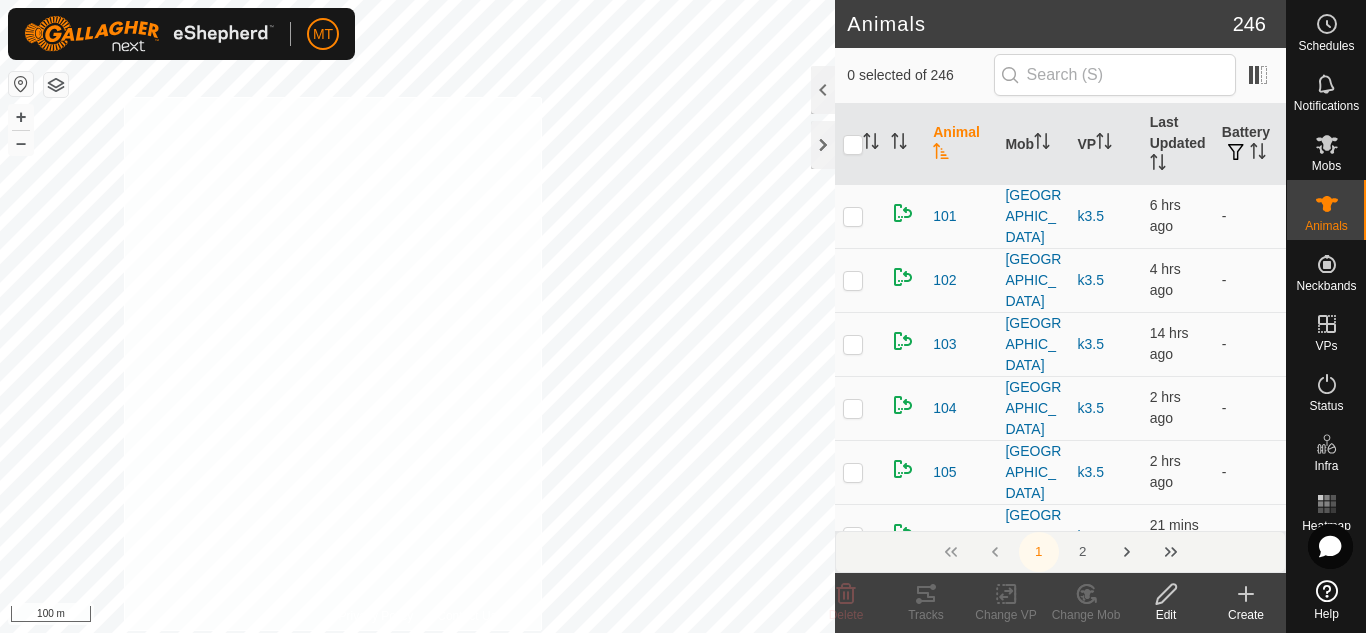 checkbox on "true" 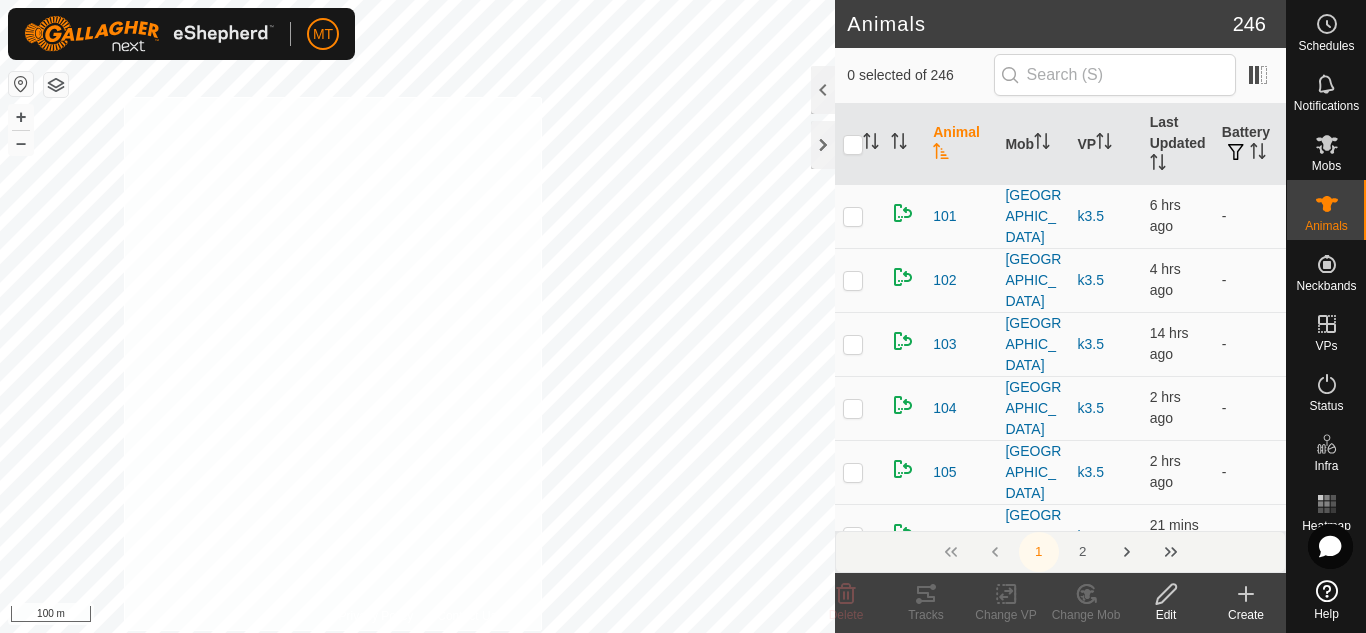 checkbox on "true" 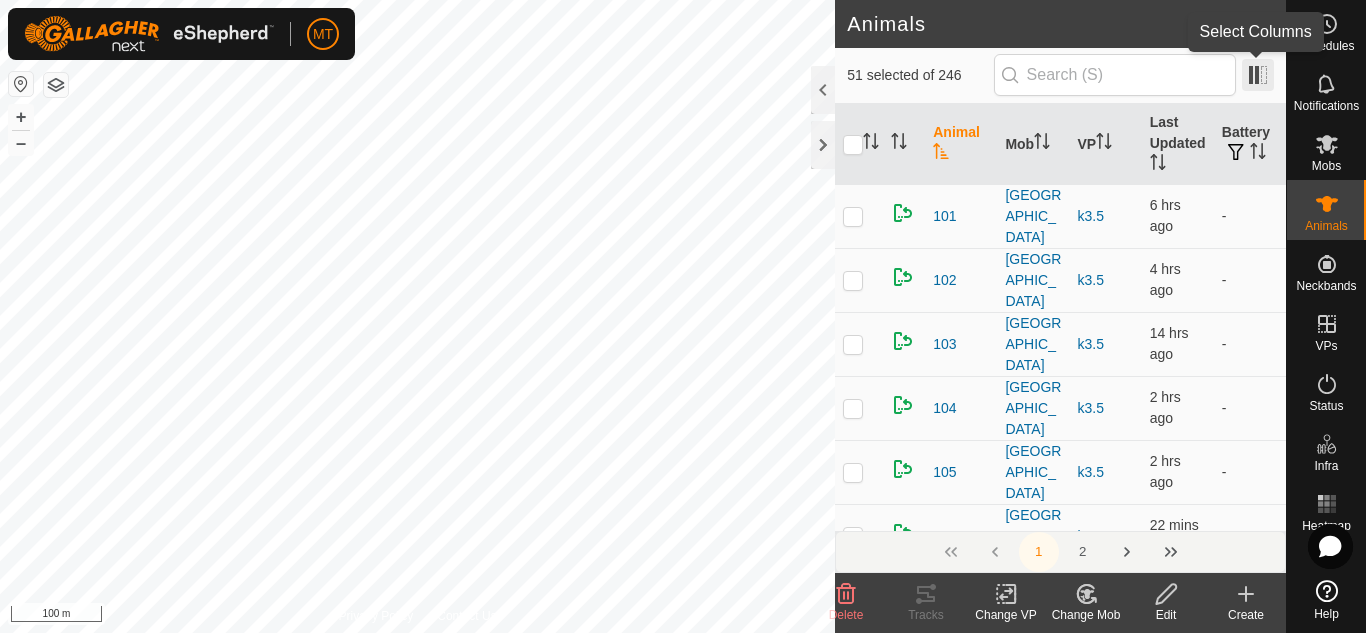 click at bounding box center (1258, 75) 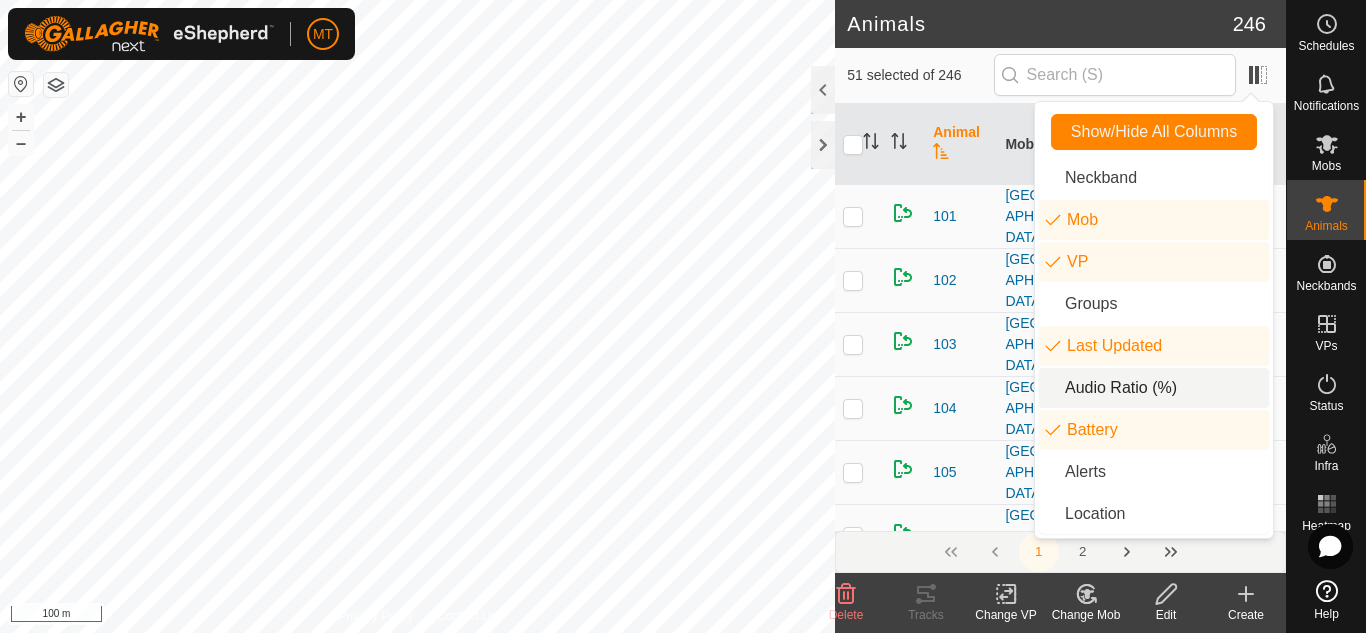 click on "Audio Ratio (%)" at bounding box center (1154, 388) 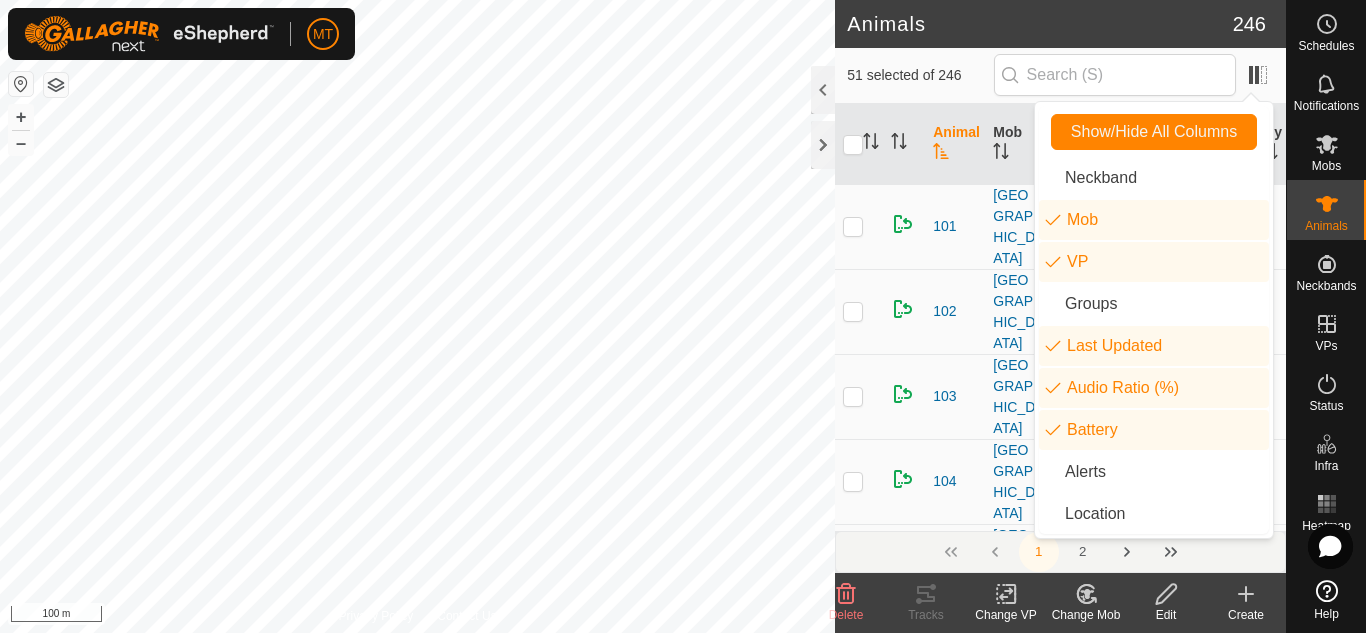 click on "Animals" 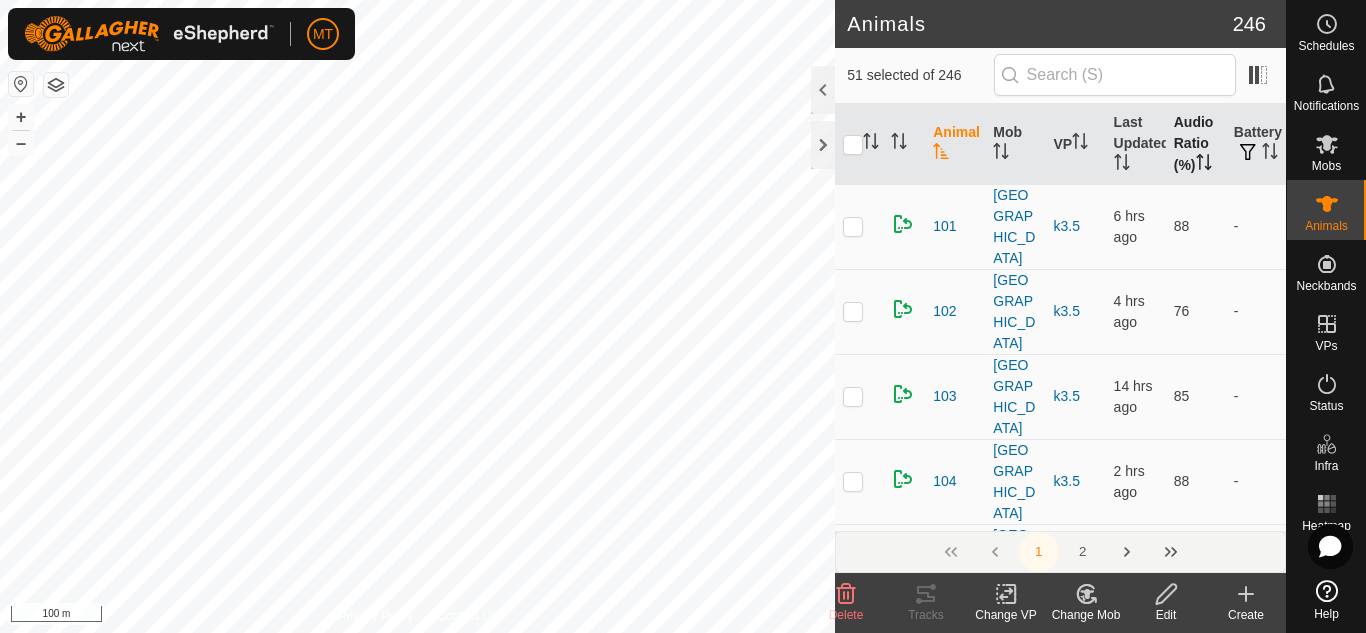 click at bounding box center [1204, 165] 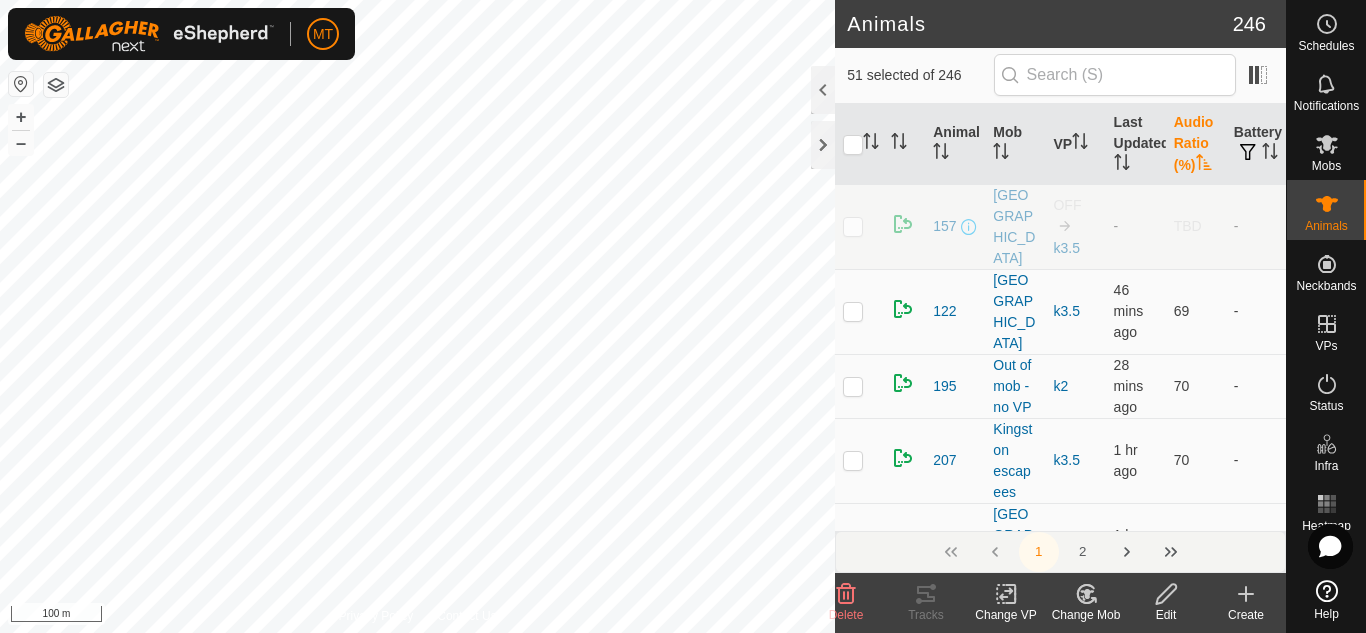 click 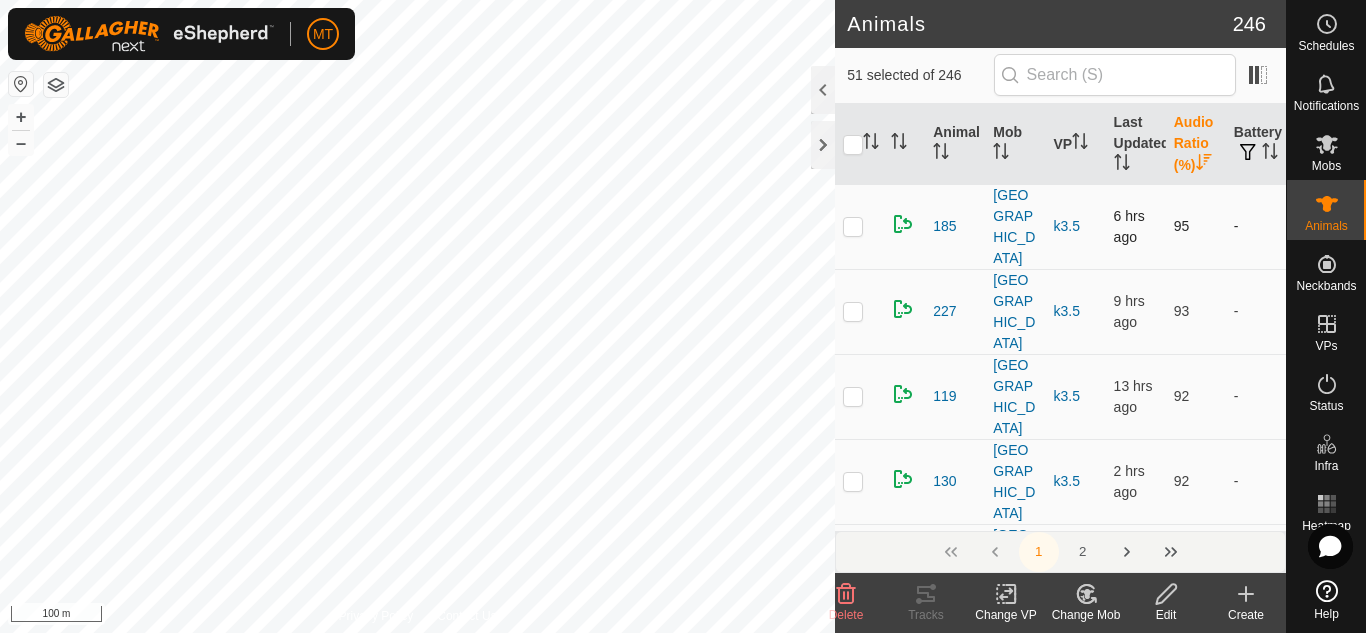 click at bounding box center (853, 226) 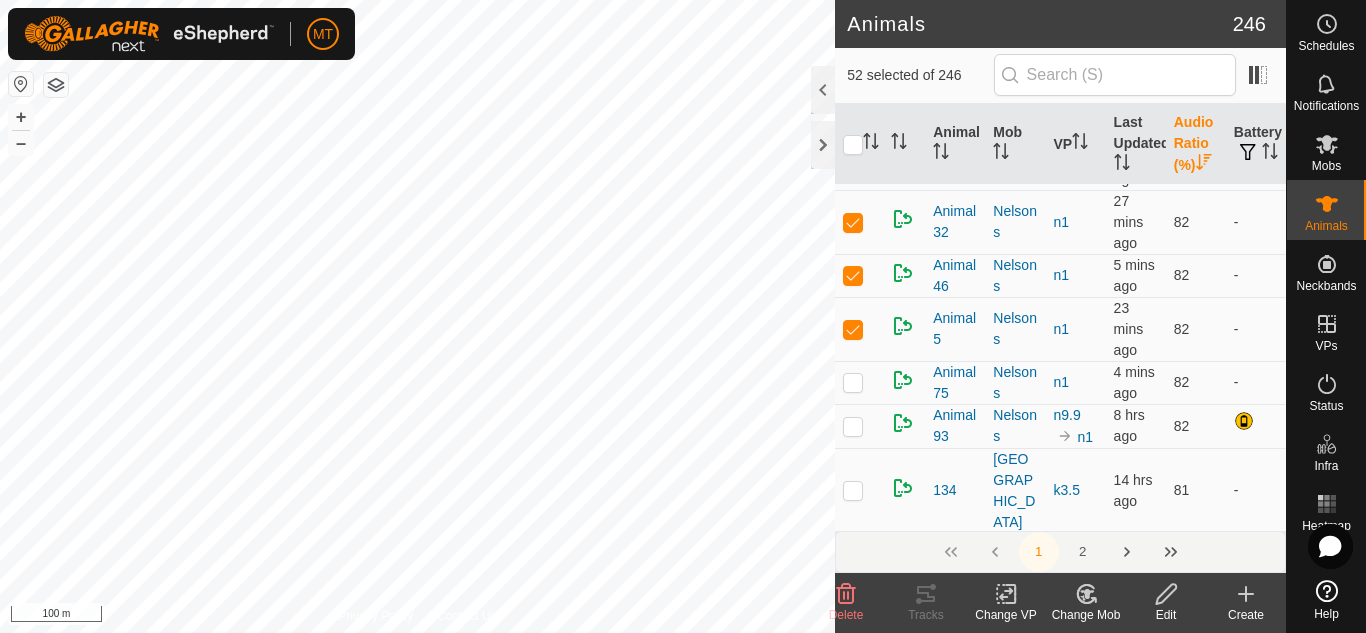scroll, scrollTop: 10371, scrollLeft: 0, axis: vertical 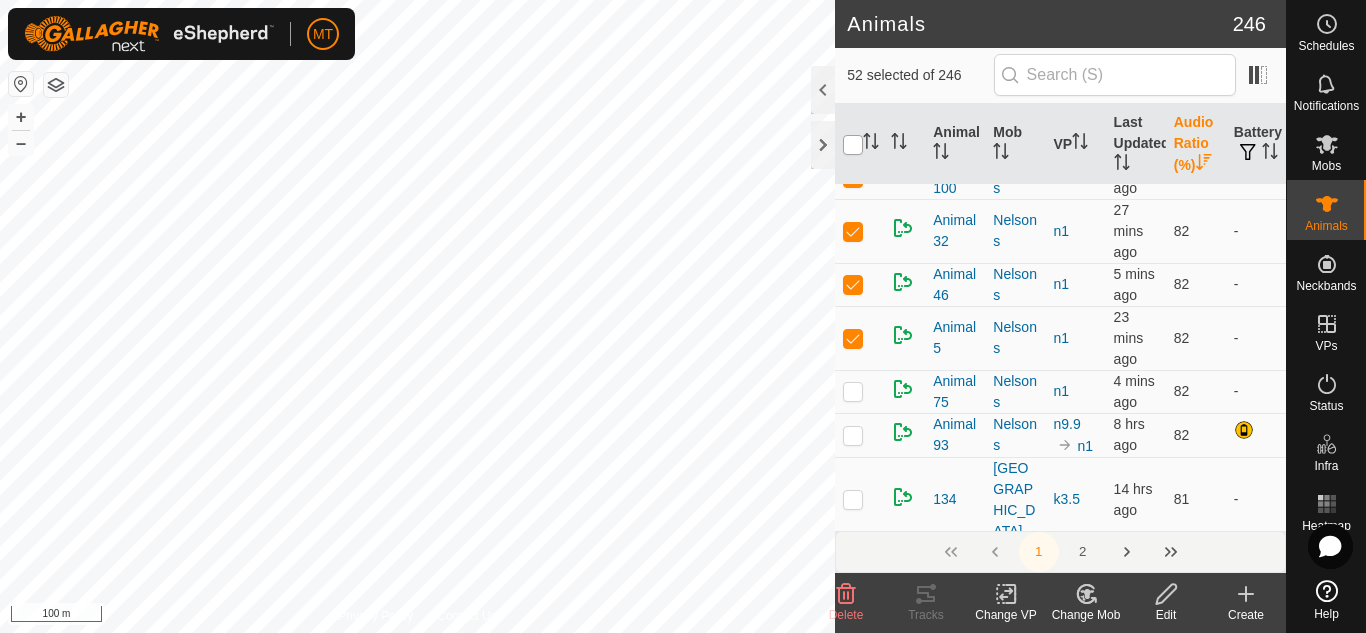 click at bounding box center [853, 145] 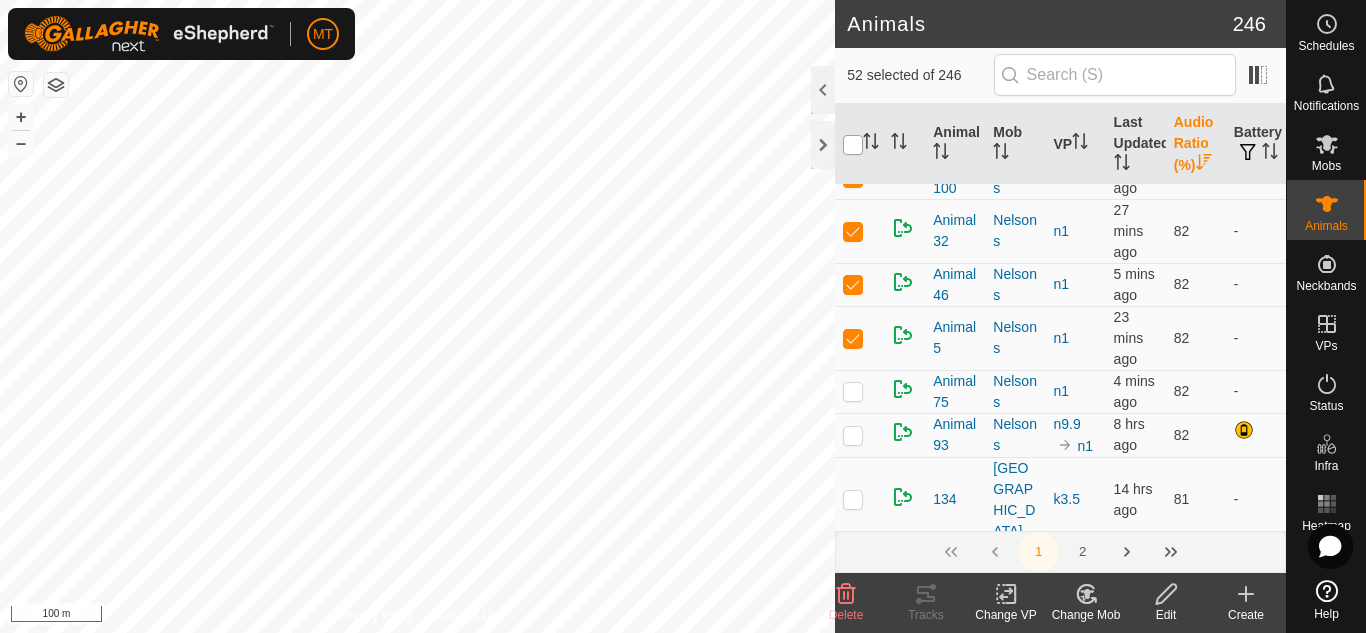 checkbox on "true" 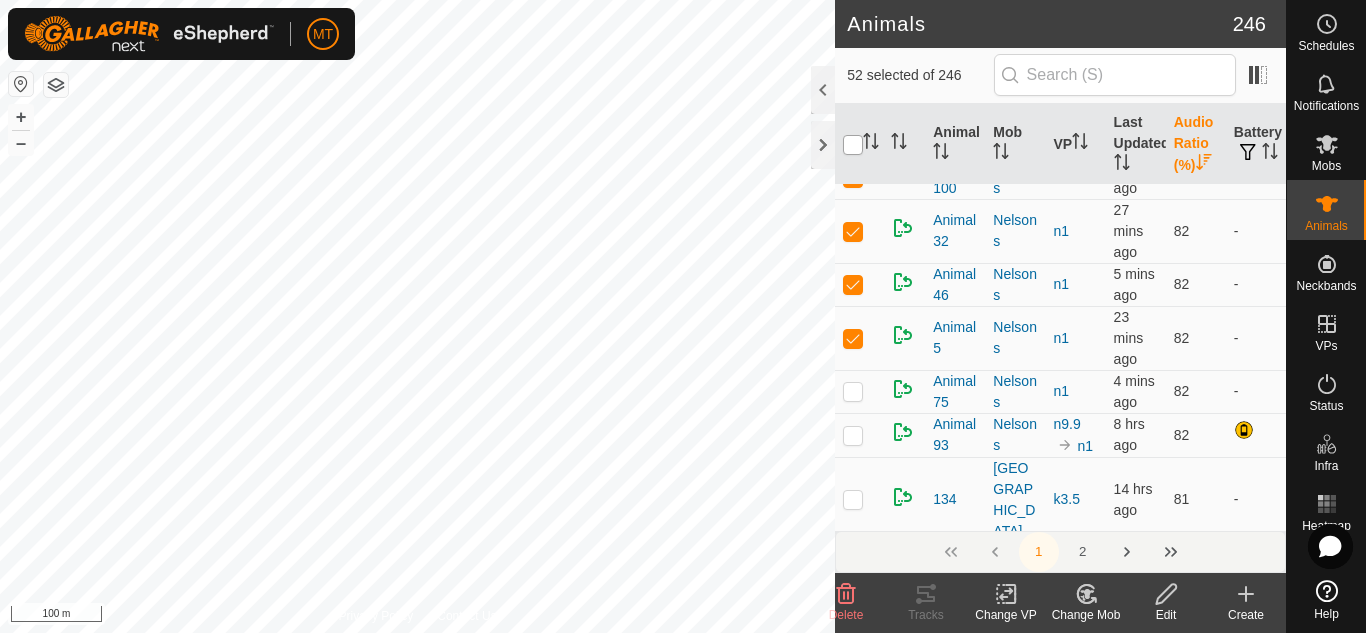 checkbox on "true" 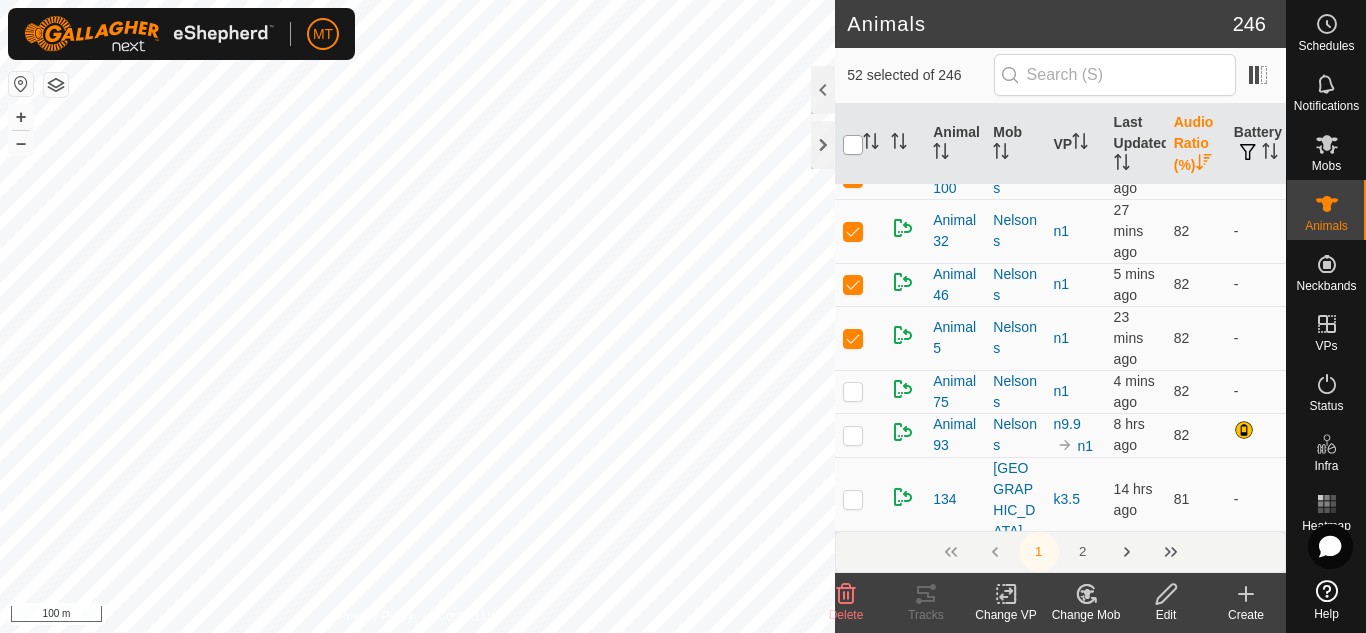 checkbox on "true" 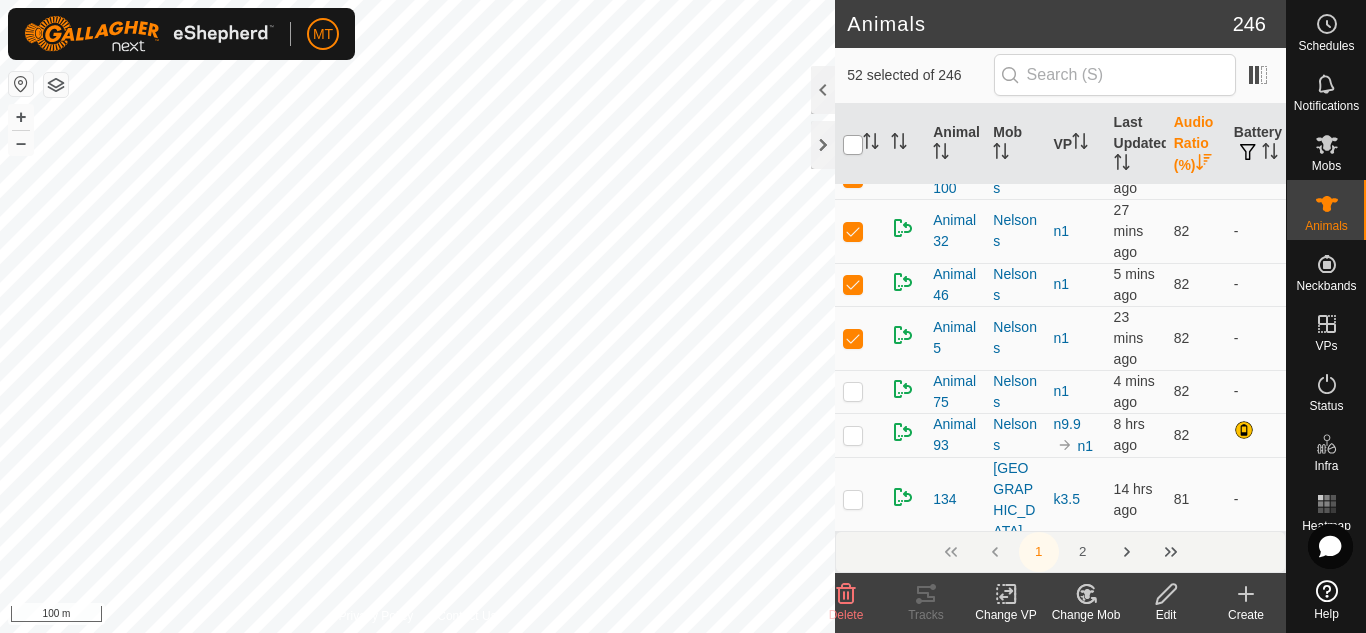 checkbox on "true" 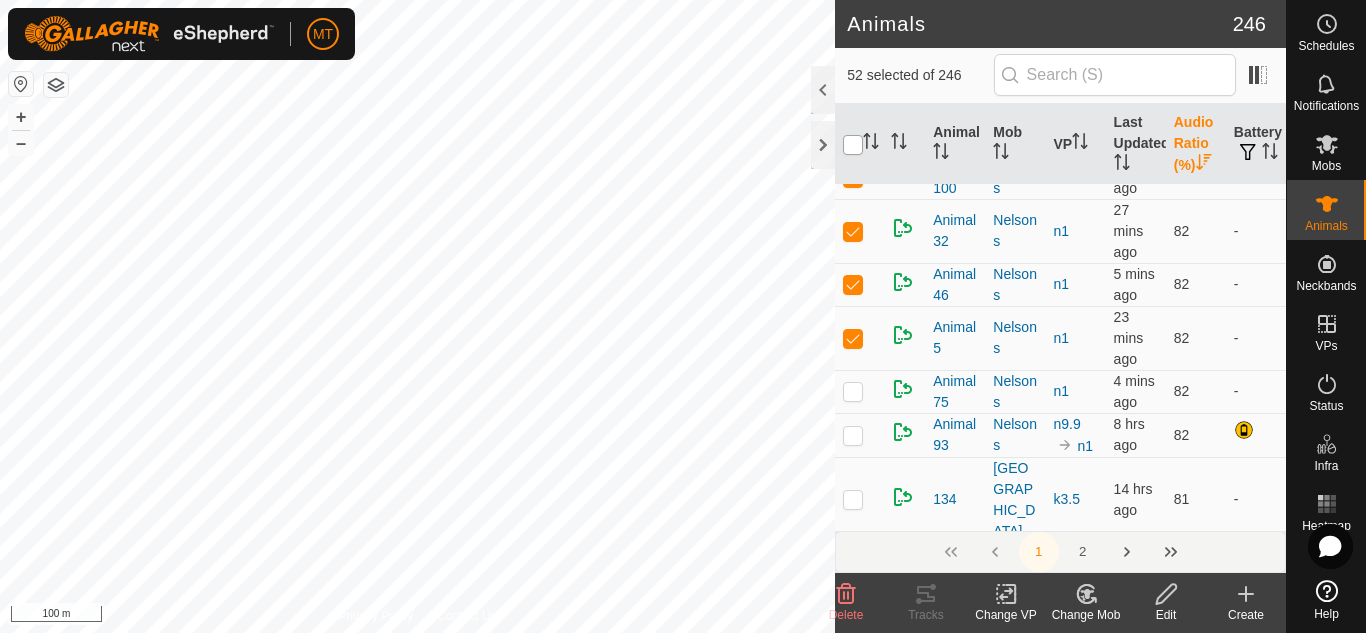 checkbox on "true" 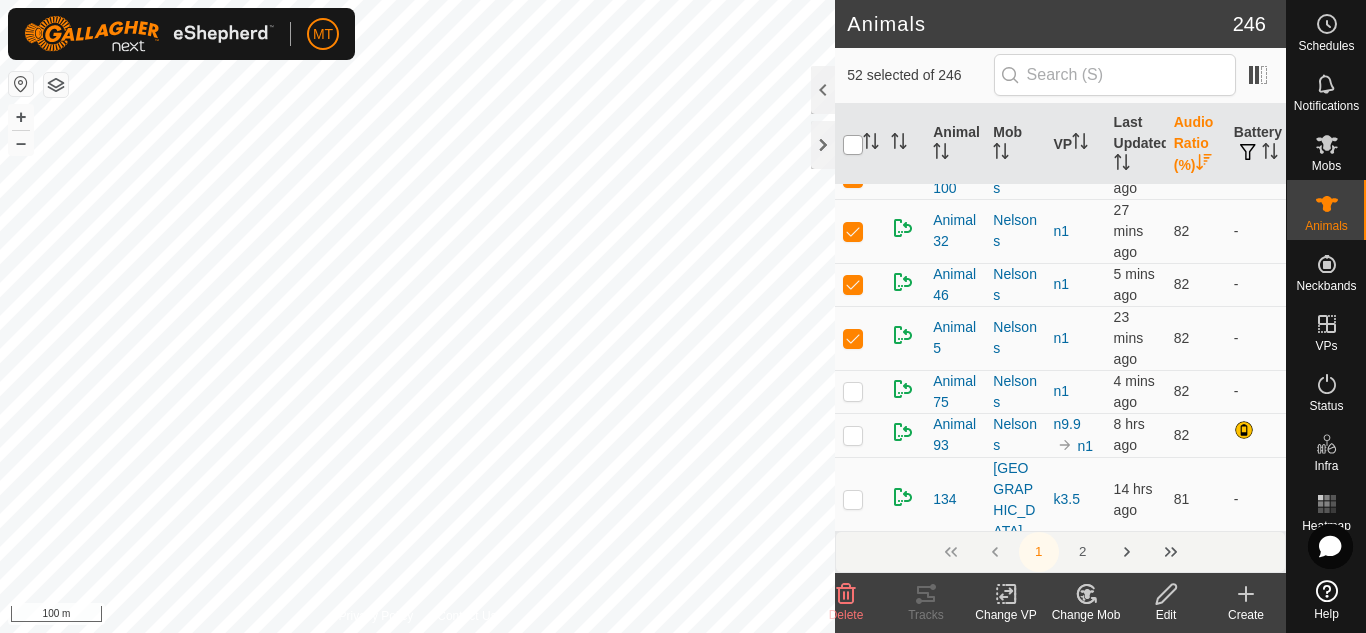 checkbox on "true" 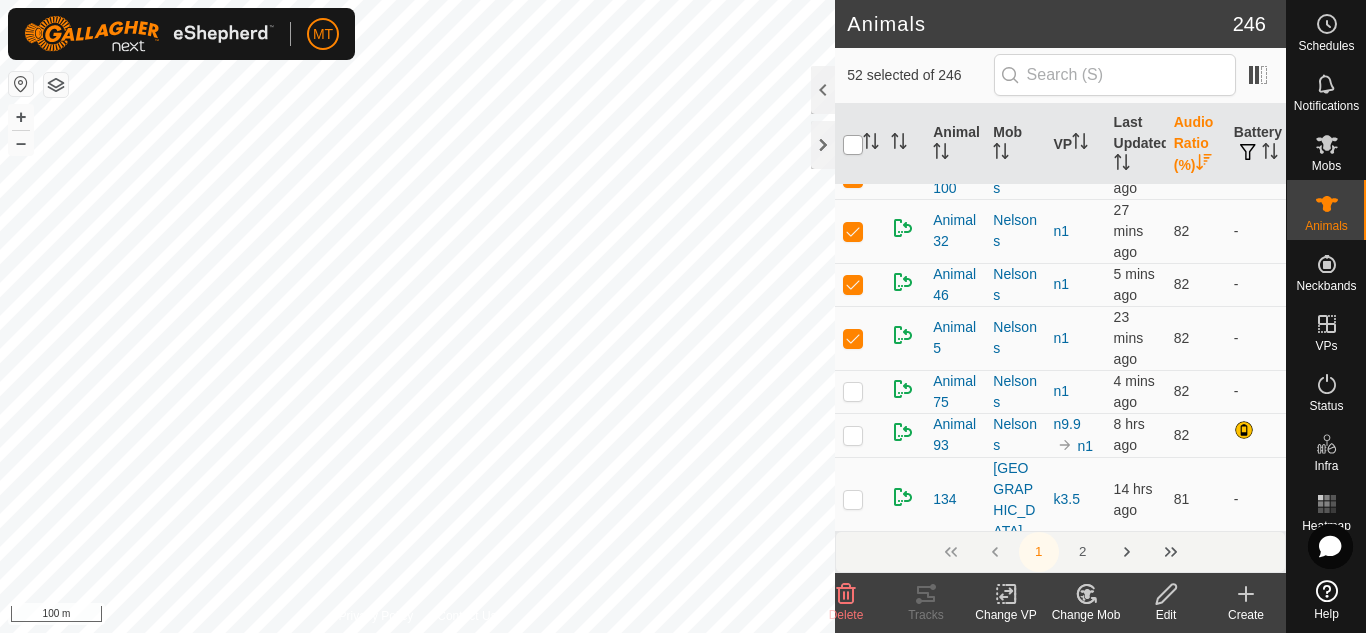 checkbox on "true" 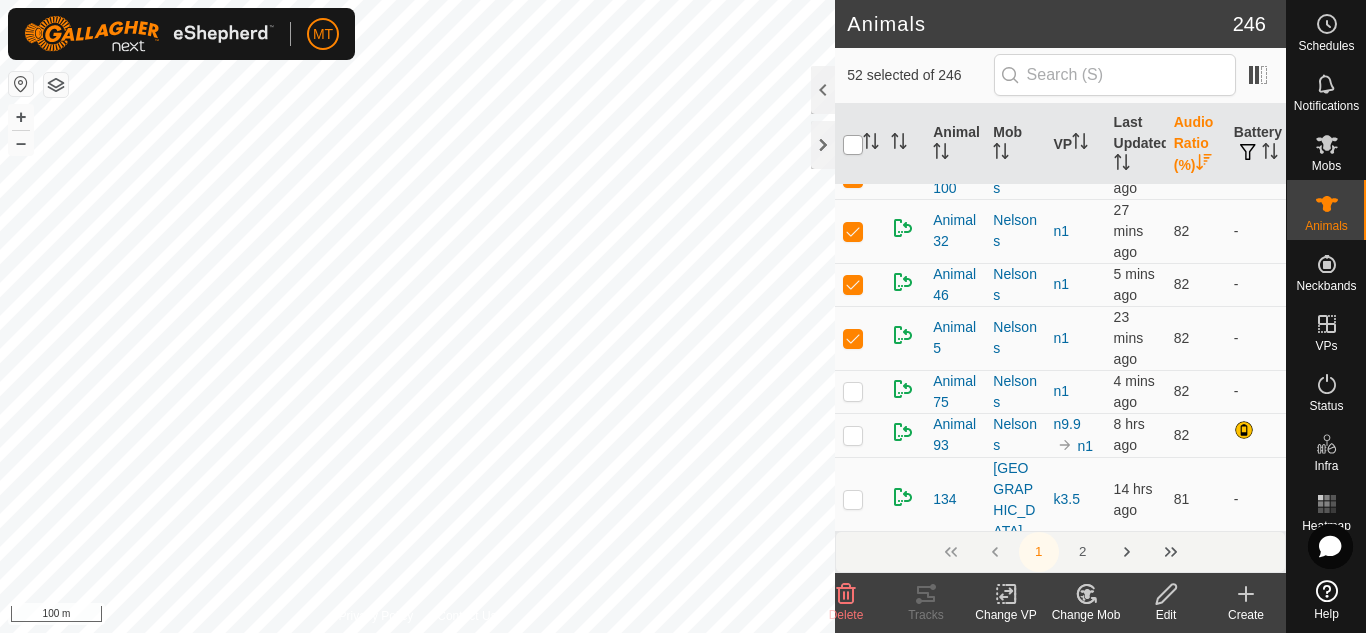 checkbox on "true" 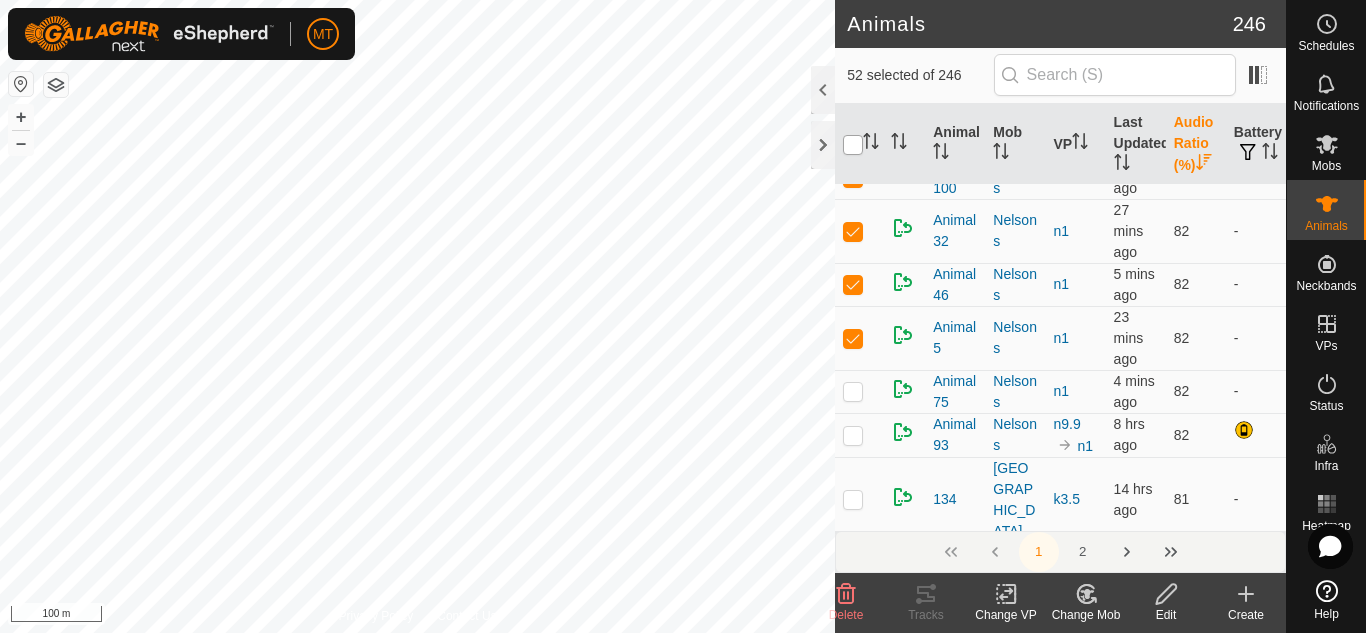 checkbox on "true" 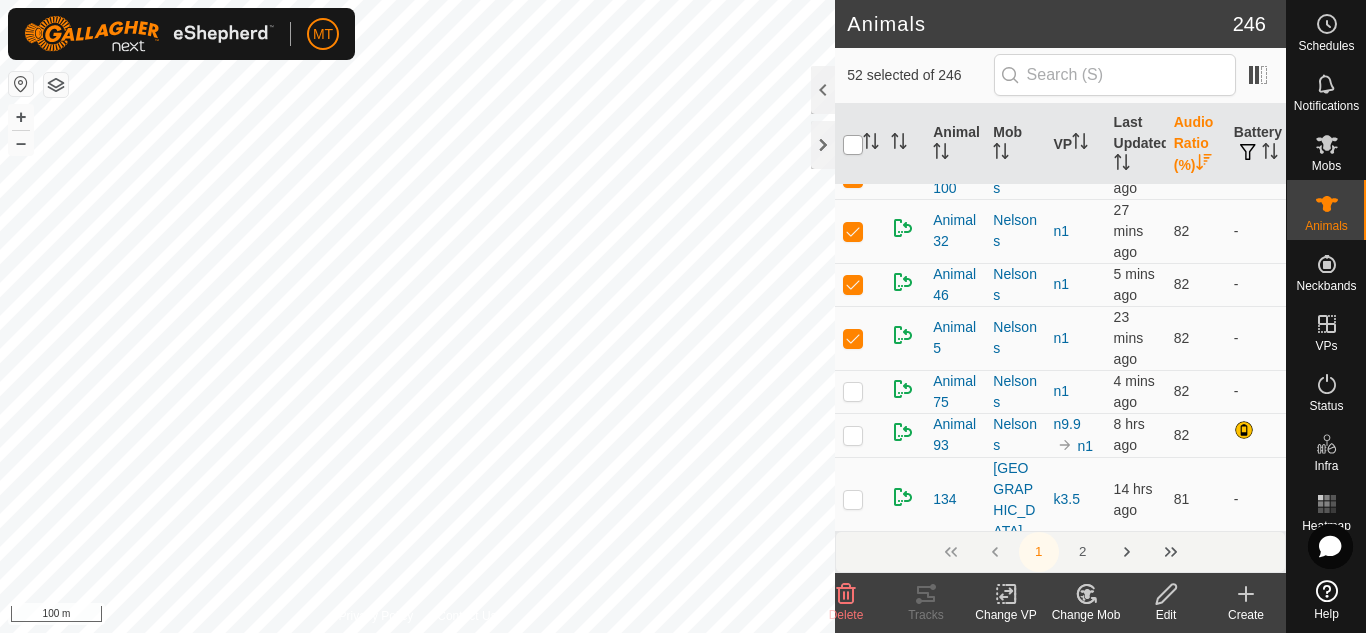 checkbox on "true" 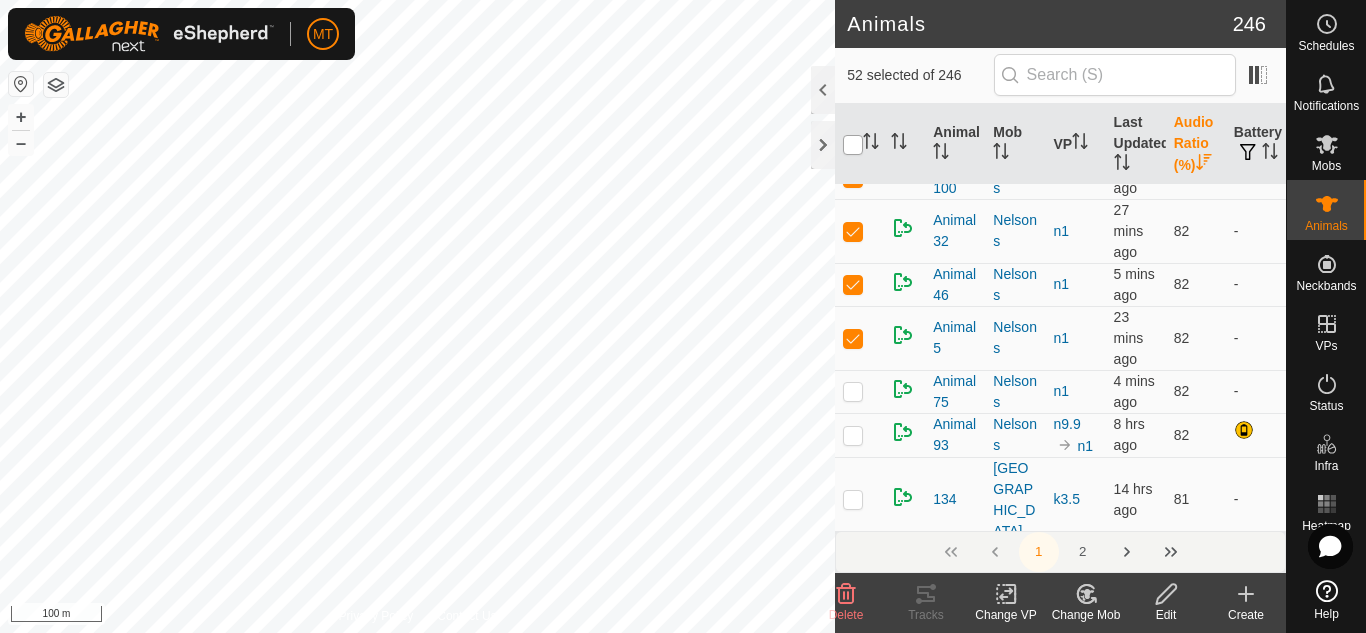 checkbox on "true" 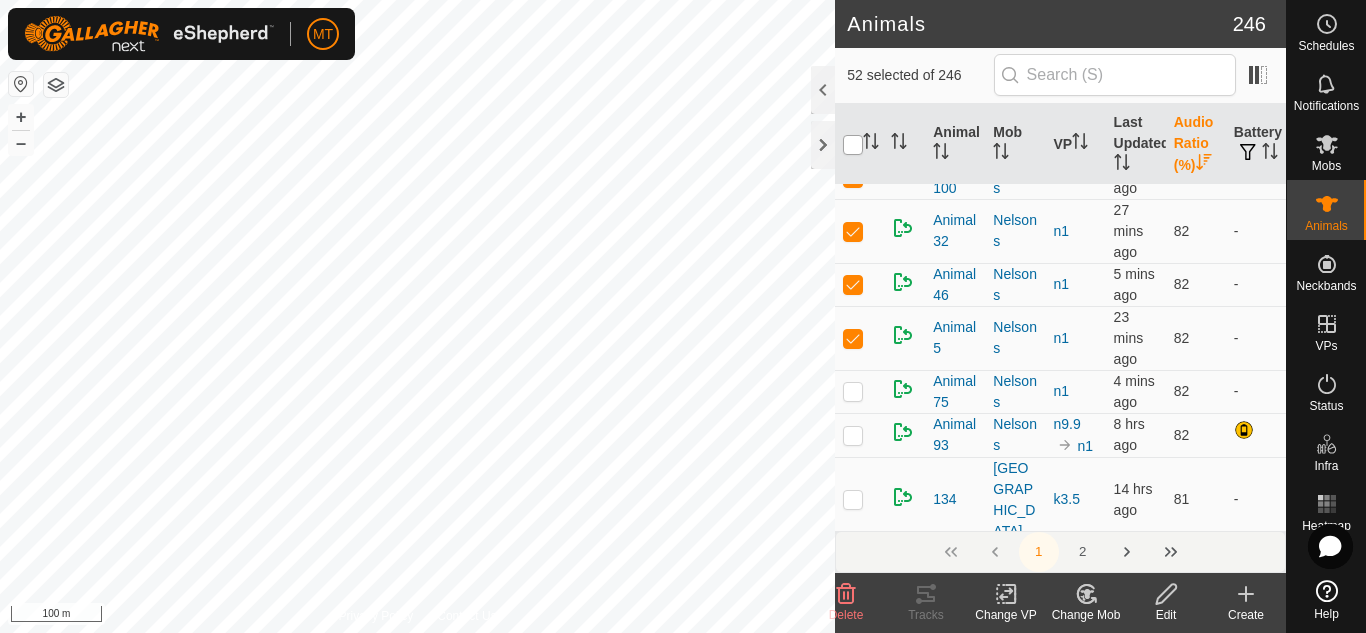 checkbox on "true" 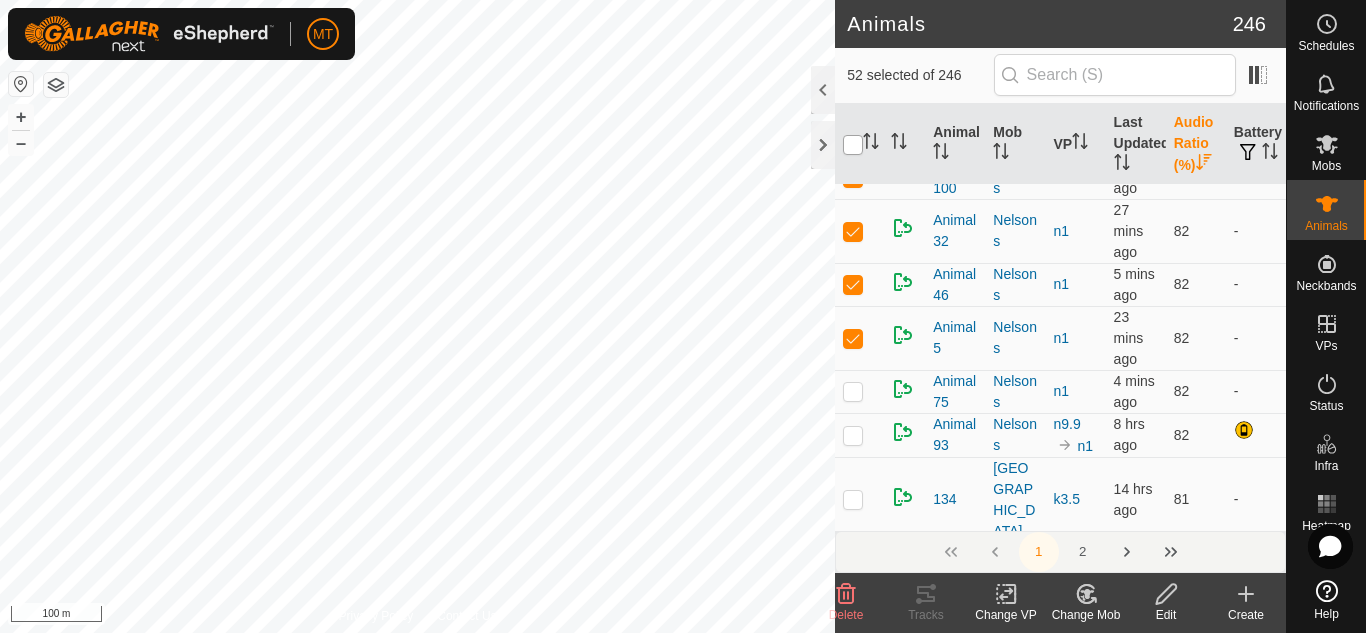 checkbox on "true" 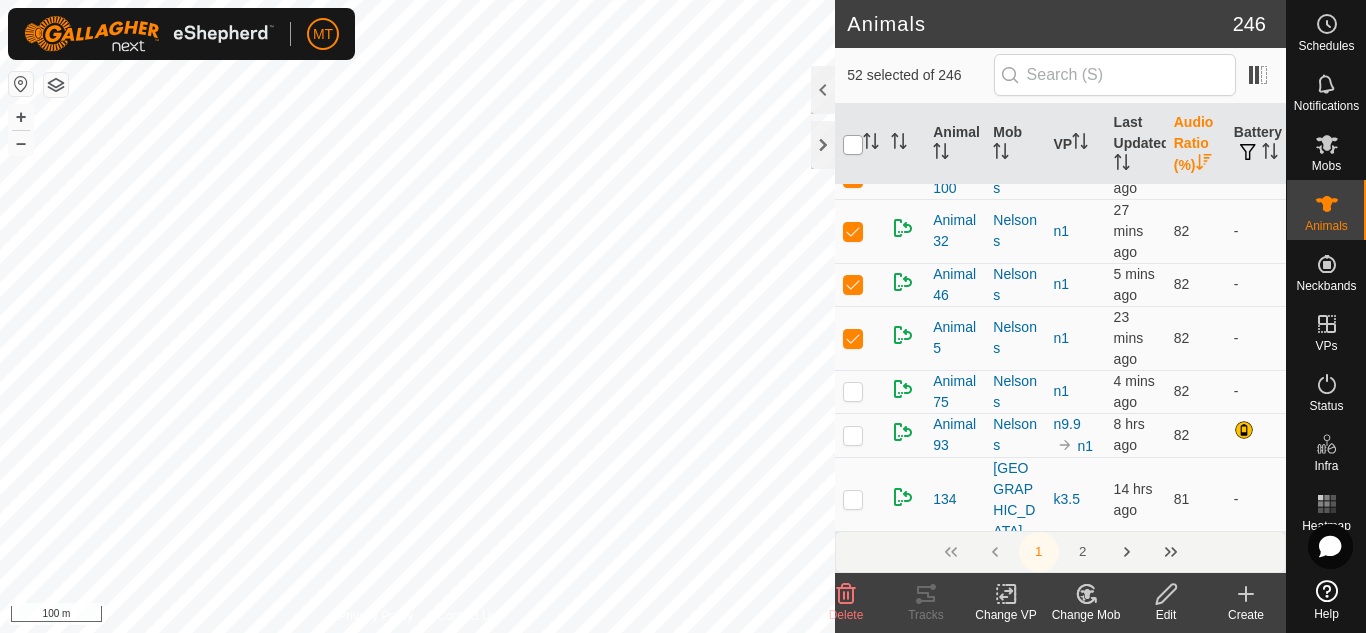 checkbox on "true" 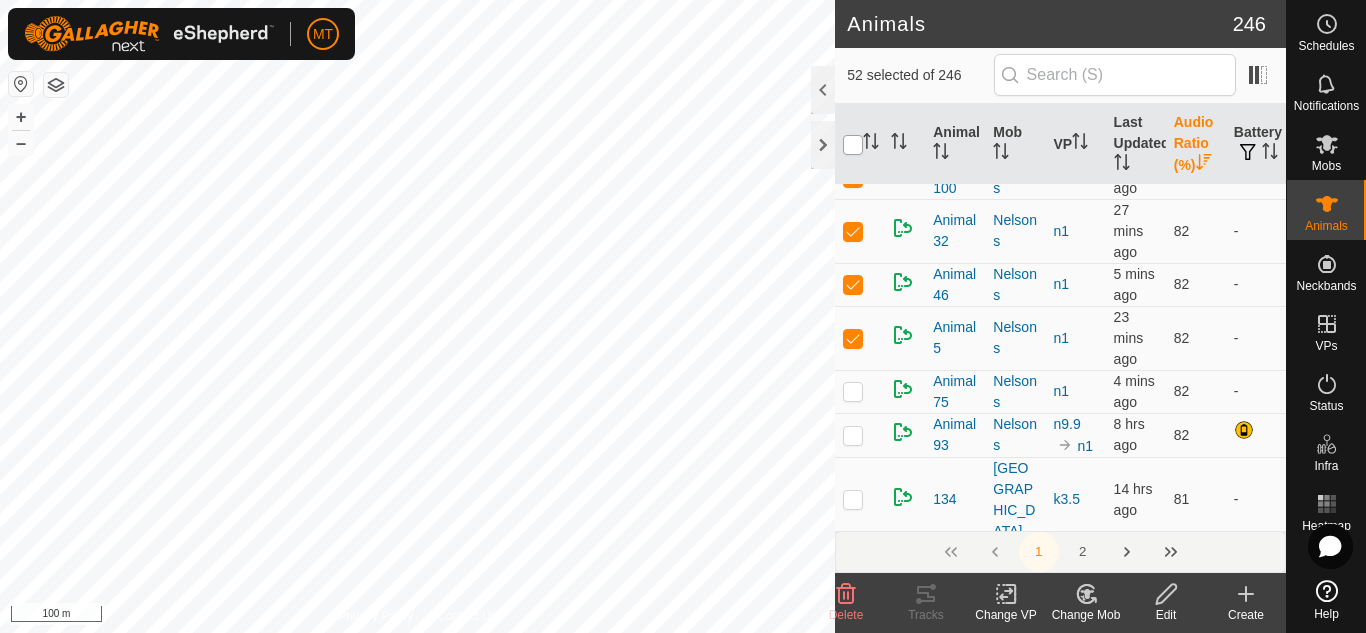 checkbox on "true" 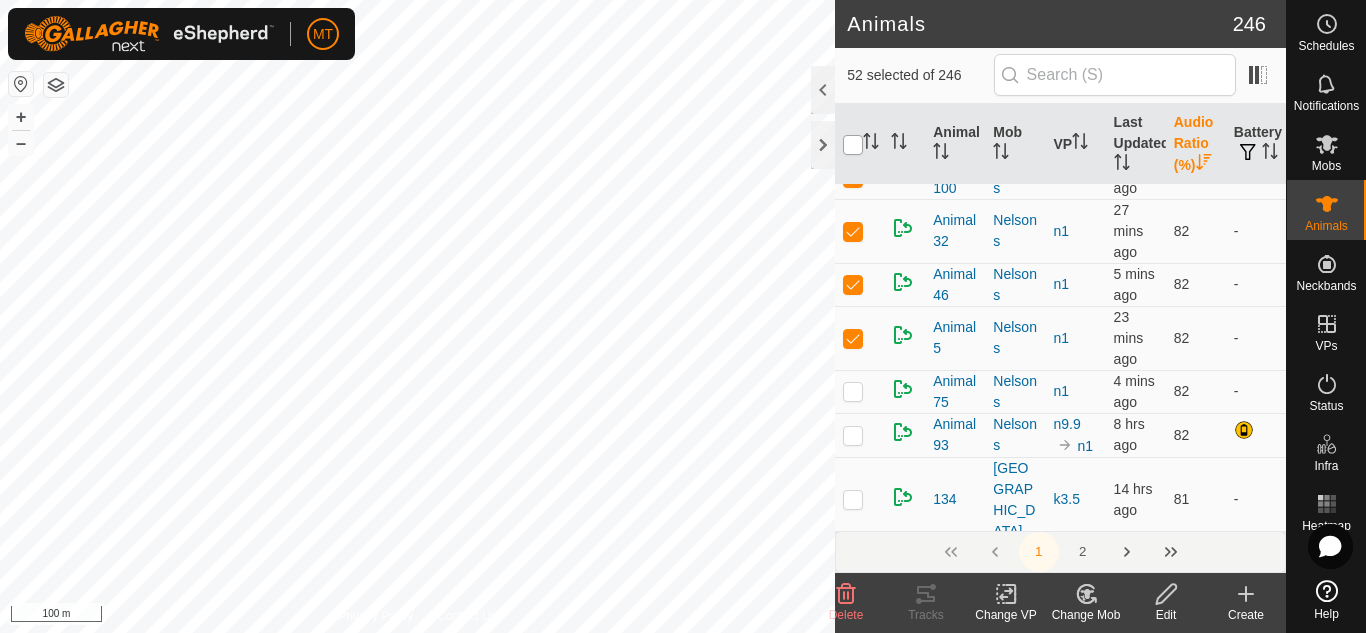 checkbox on "true" 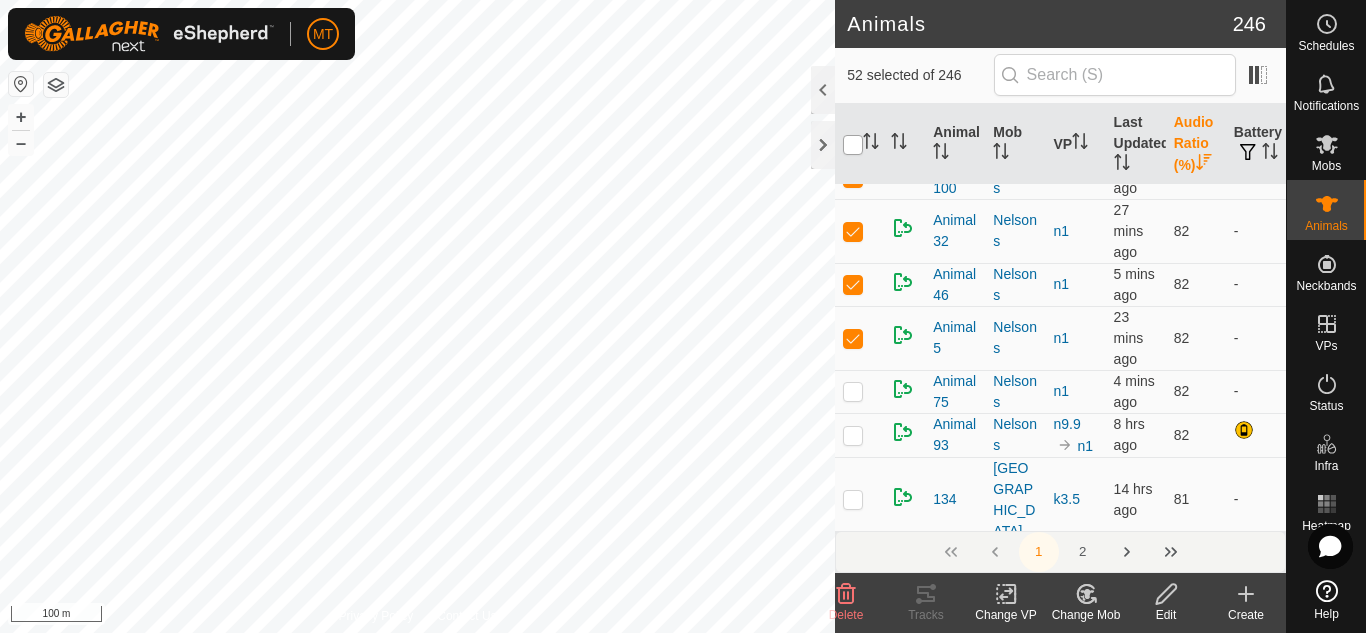 checkbox on "true" 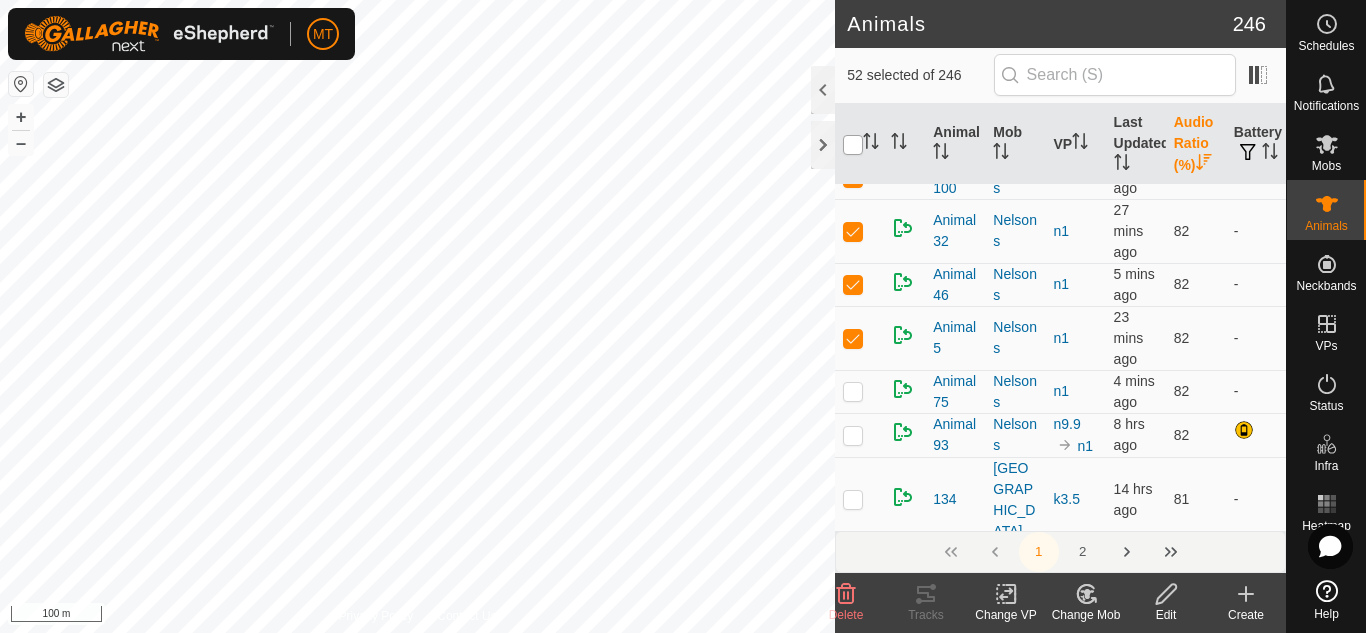 checkbox on "true" 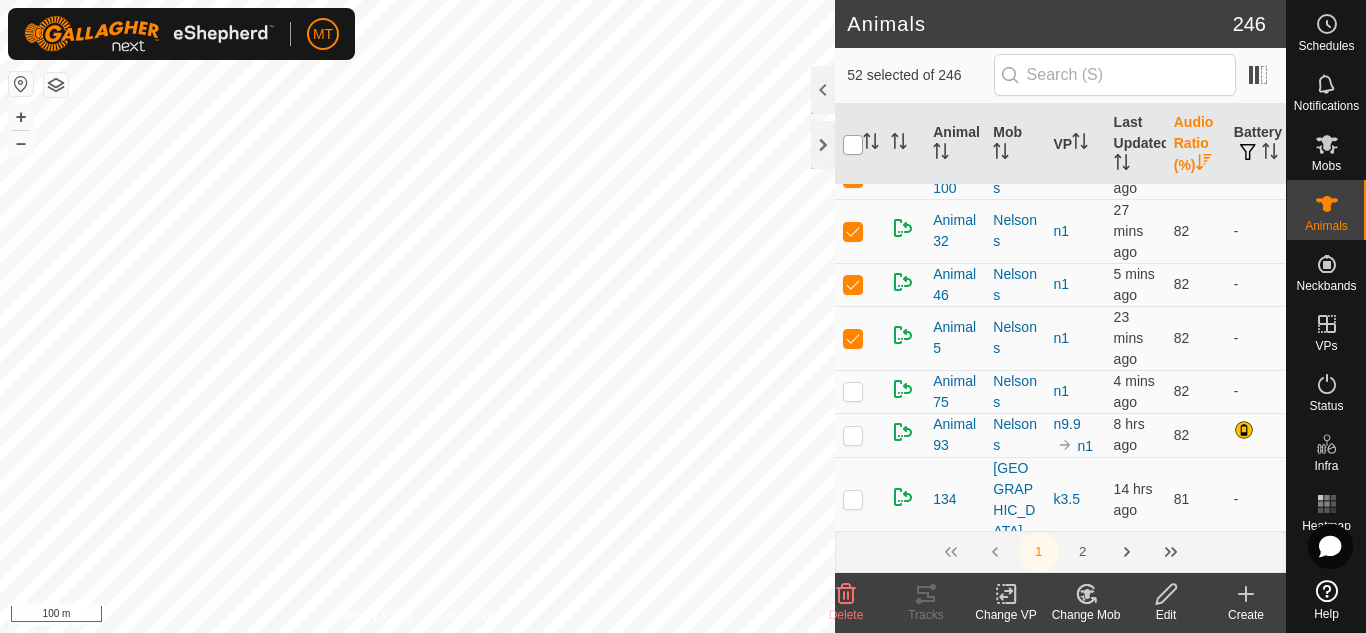 checkbox on "true" 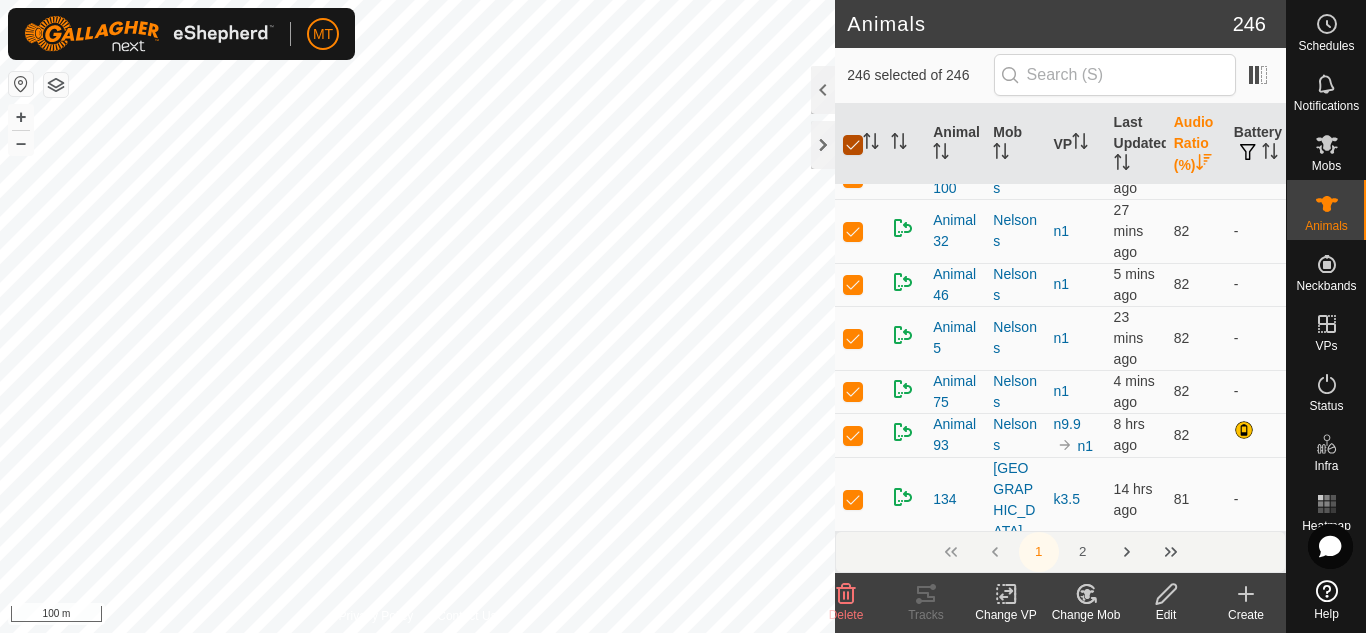 click at bounding box center [853, 145] 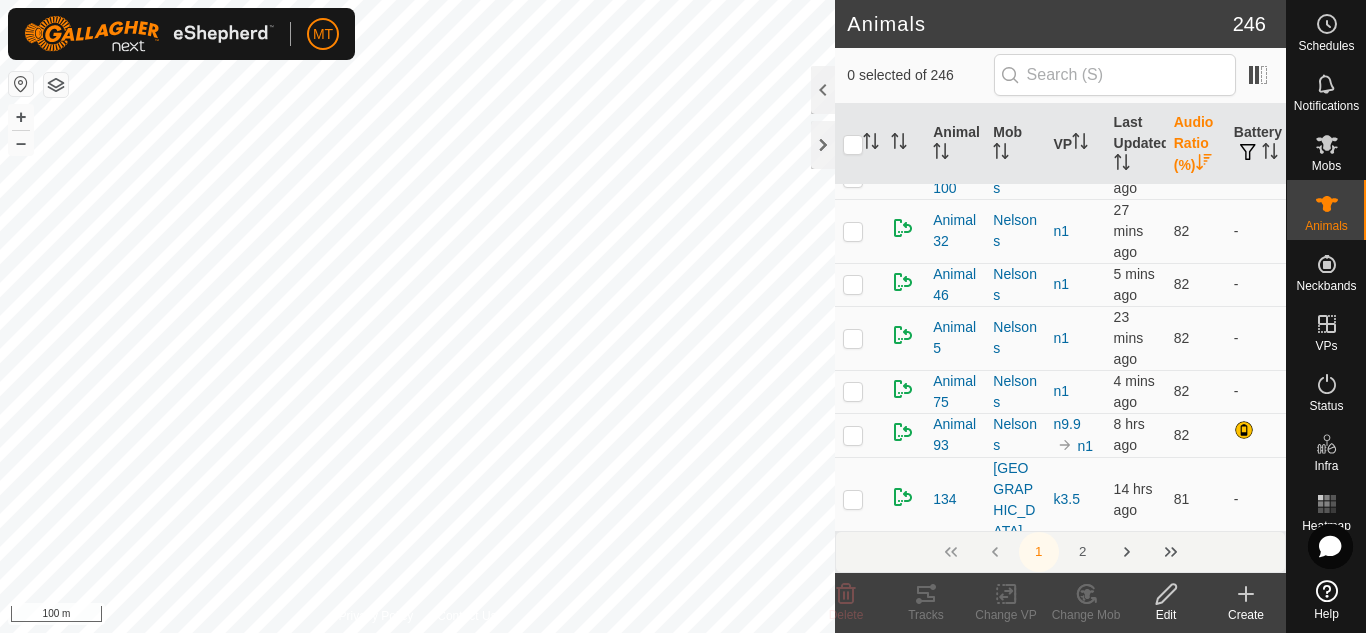 click at bounding box center [853, 2834] 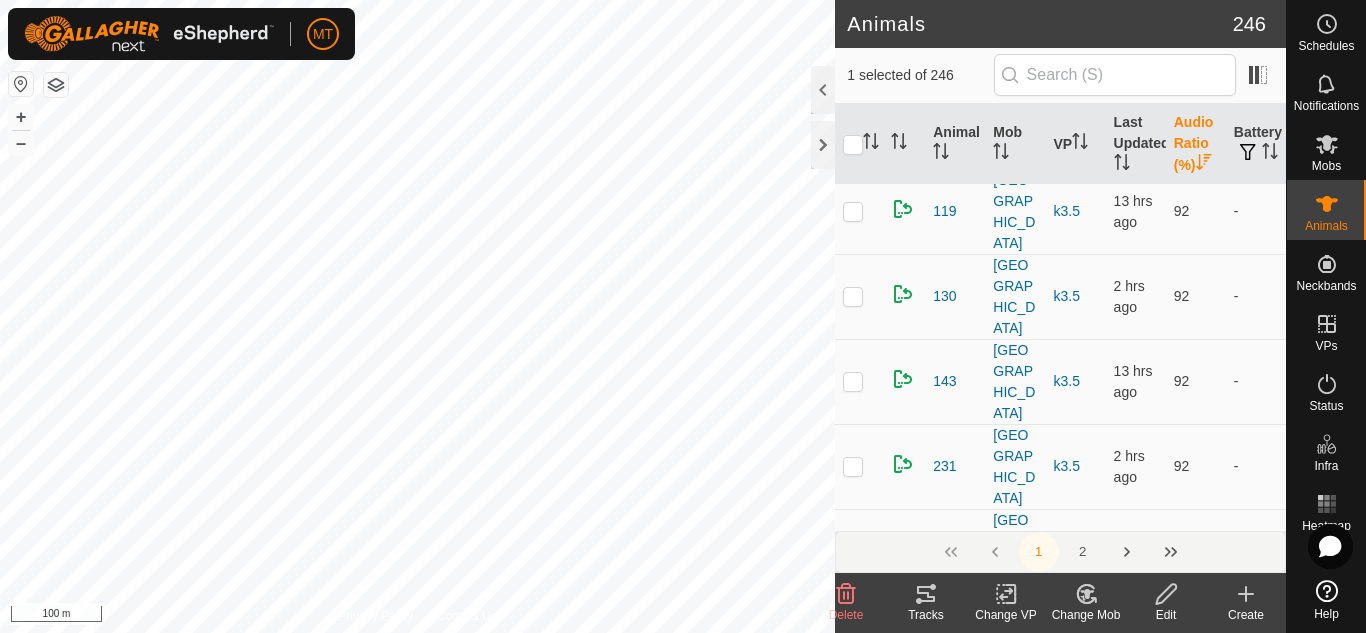 scroll, scrollTop: 0, scrollLeft: 0, axis: both 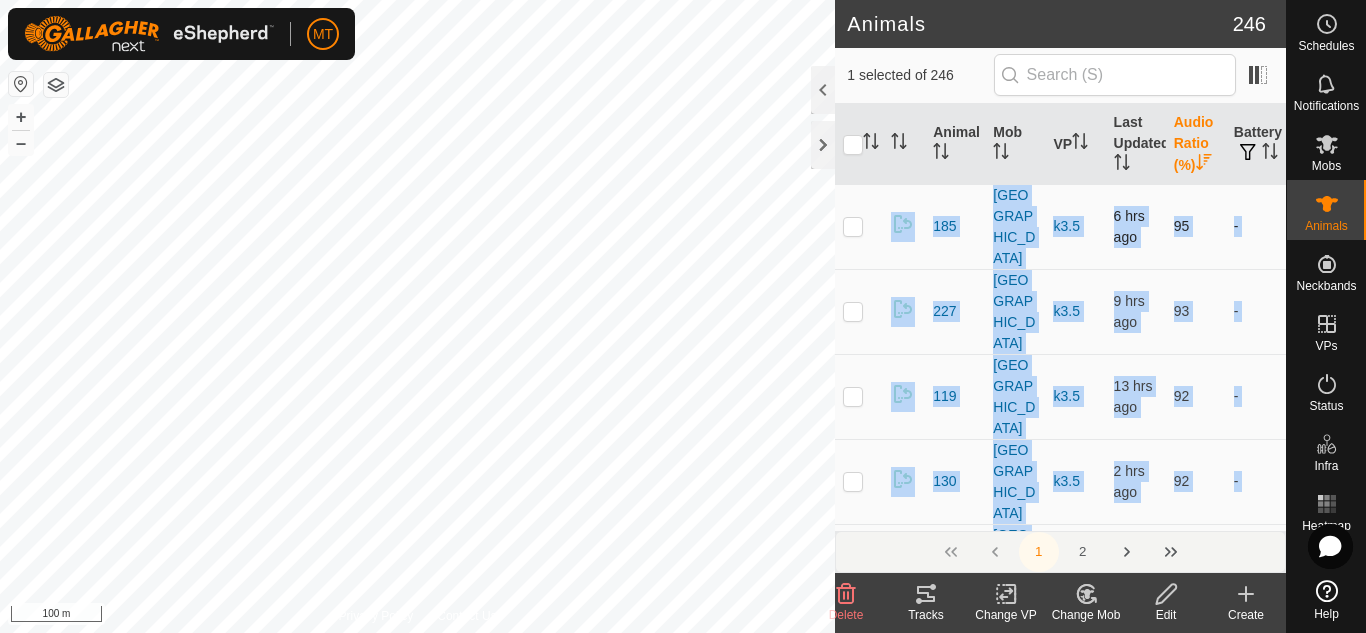 click at bounding box center [853, 226] 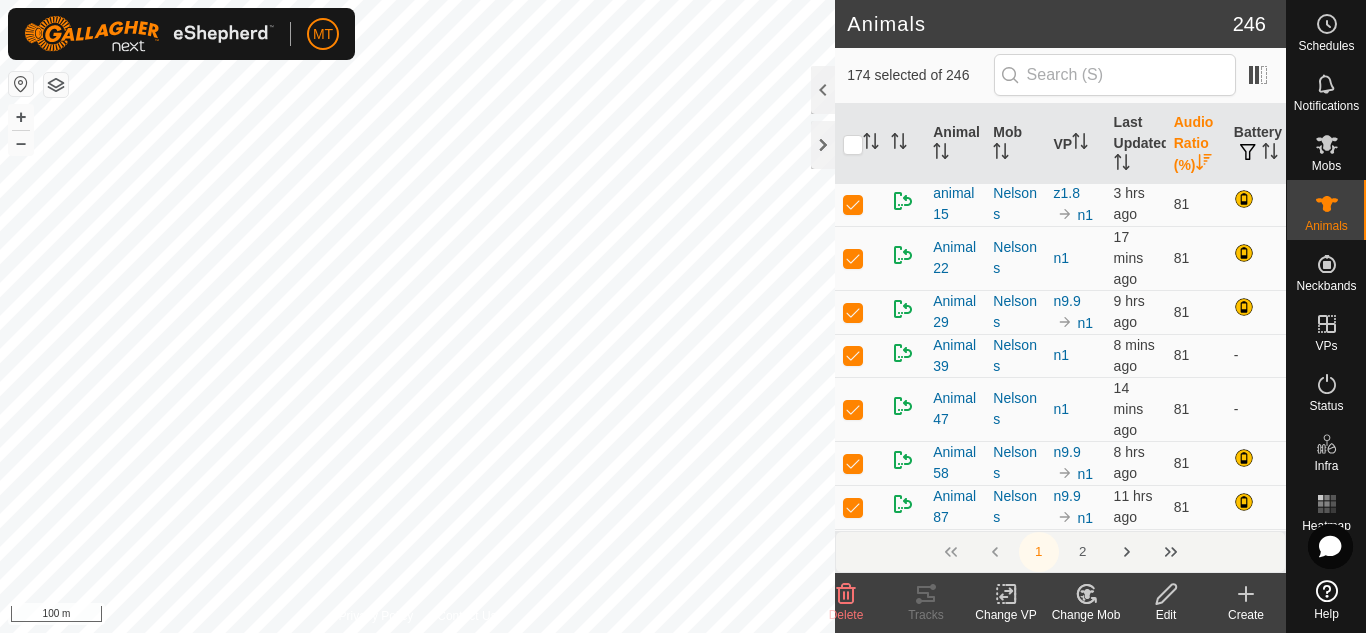 scroll, scrollTop: 11678, scrollLeft: 0, axis: vertical 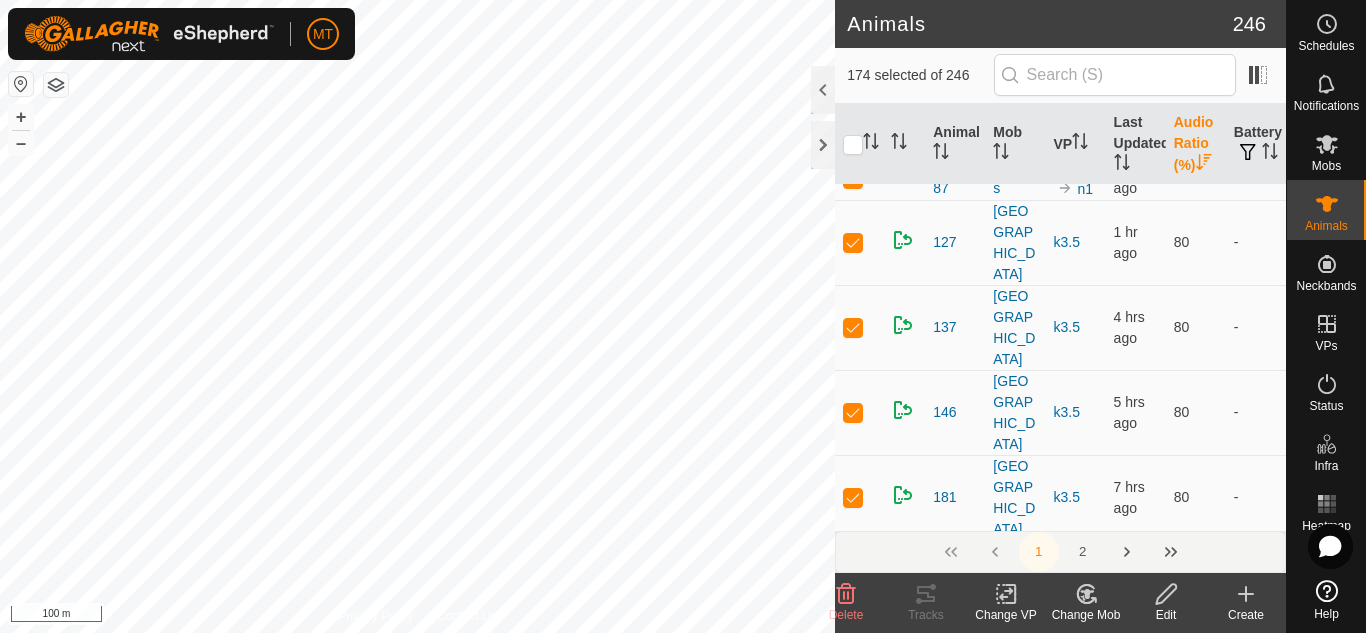 click at bounding box center (859, 2920) 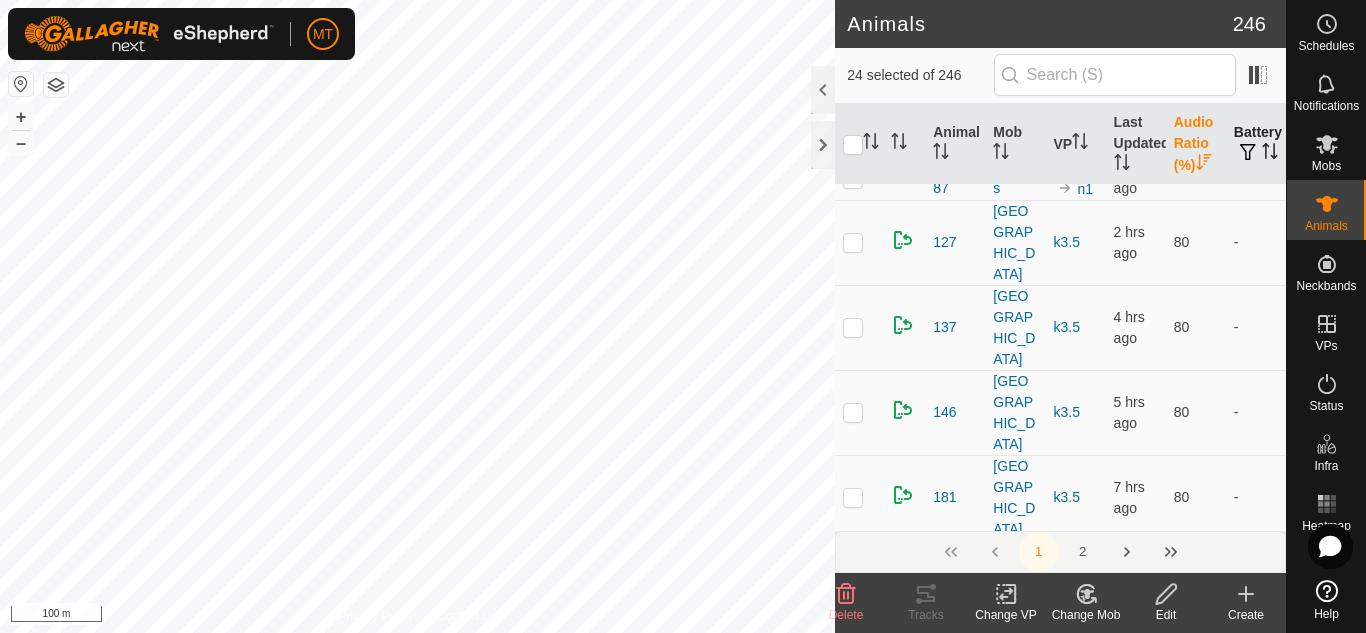 click 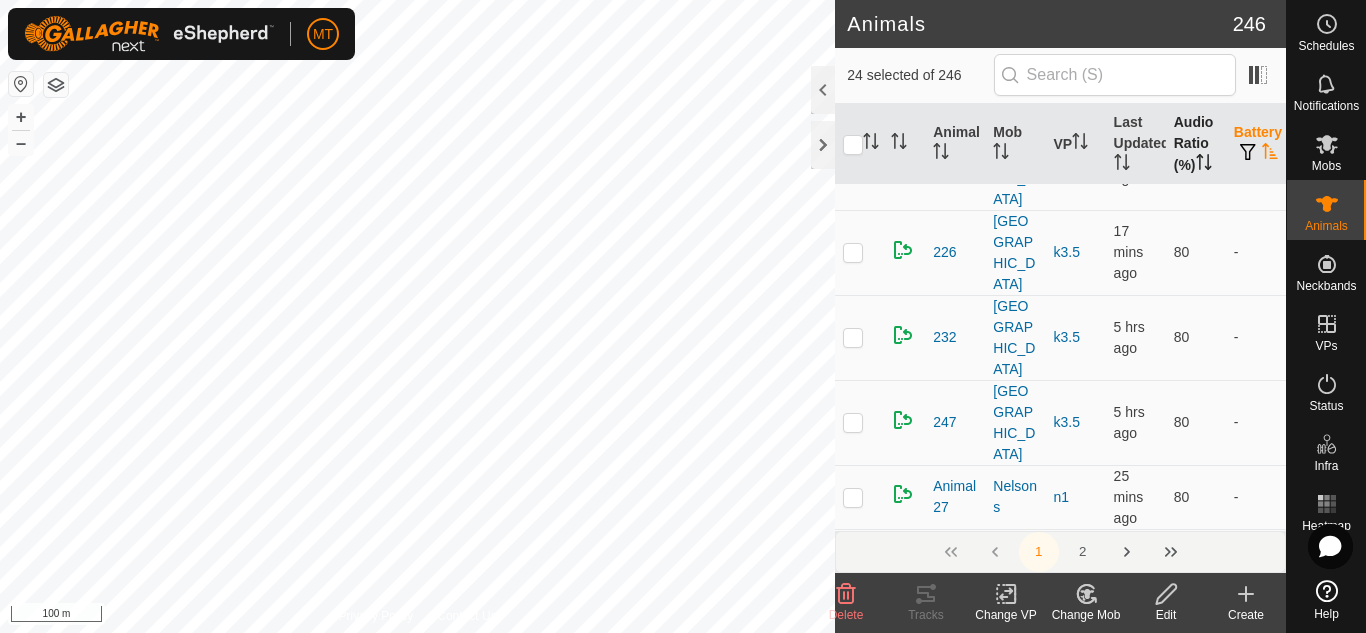 scroll, scrollTop: 0, scrollLeft: 0, axis: both 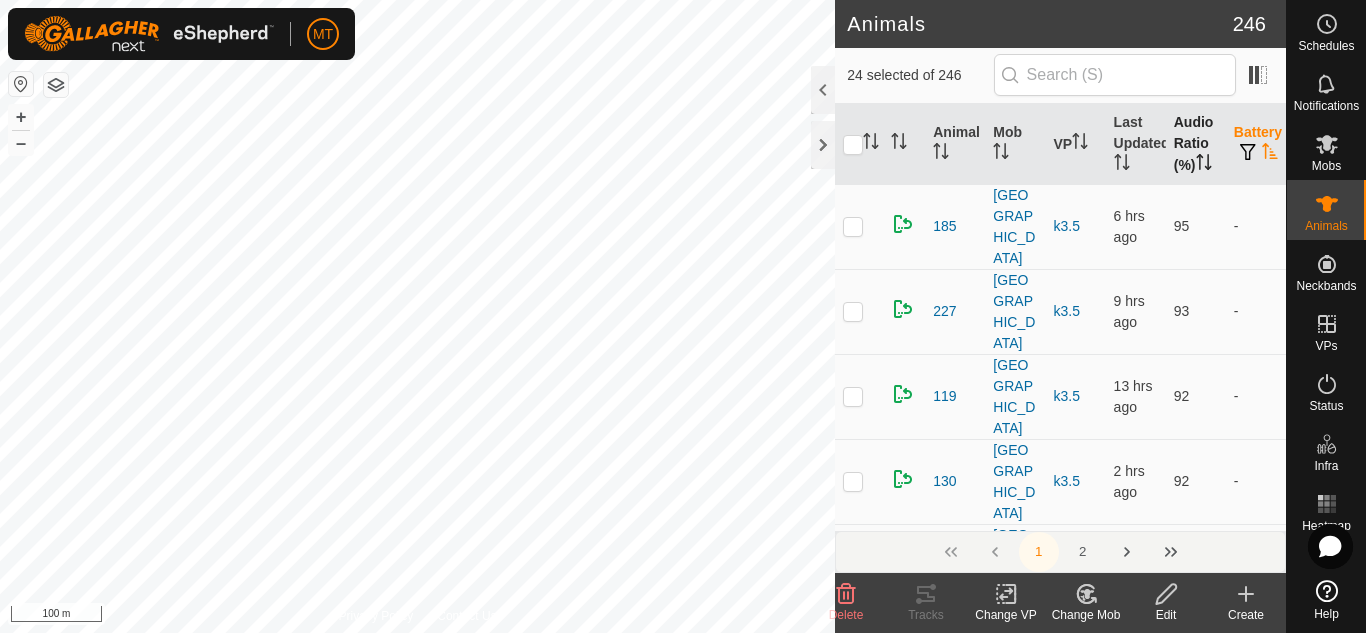 click 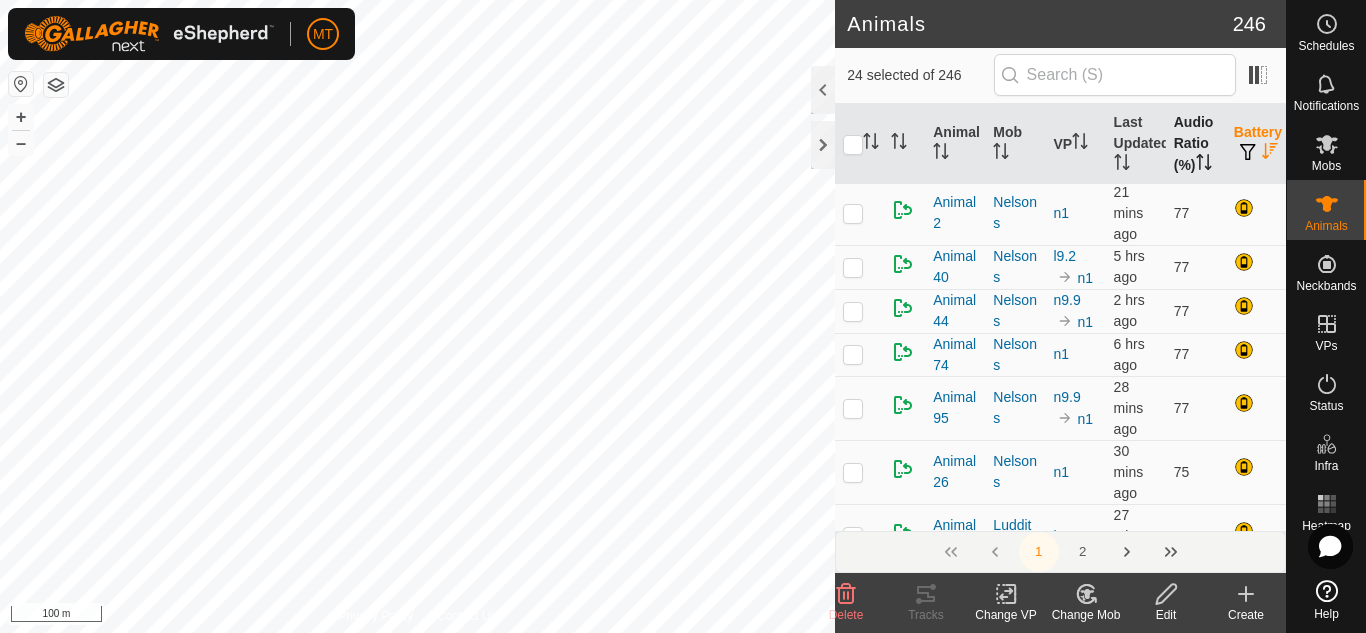 scroll, scrollTop: 1069, scrollLeft: 0, axis: vertical 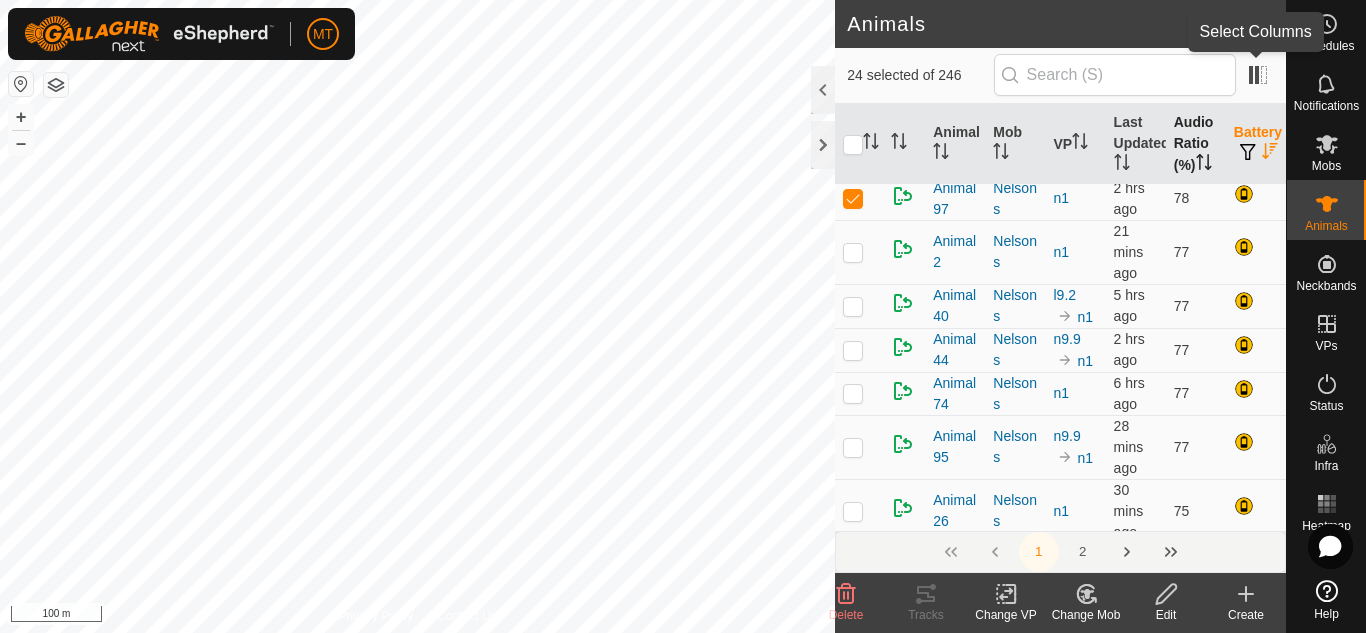 click at bounding box center [1255, 75] 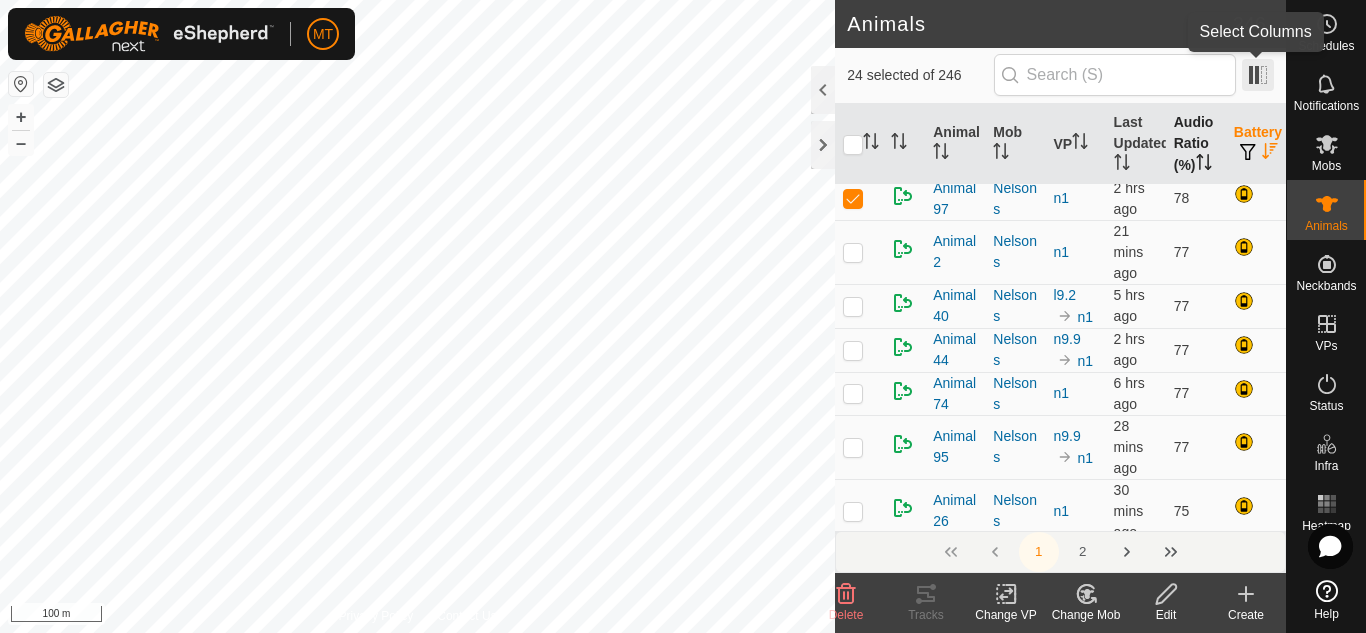 click at bounding box center [1258, 75] 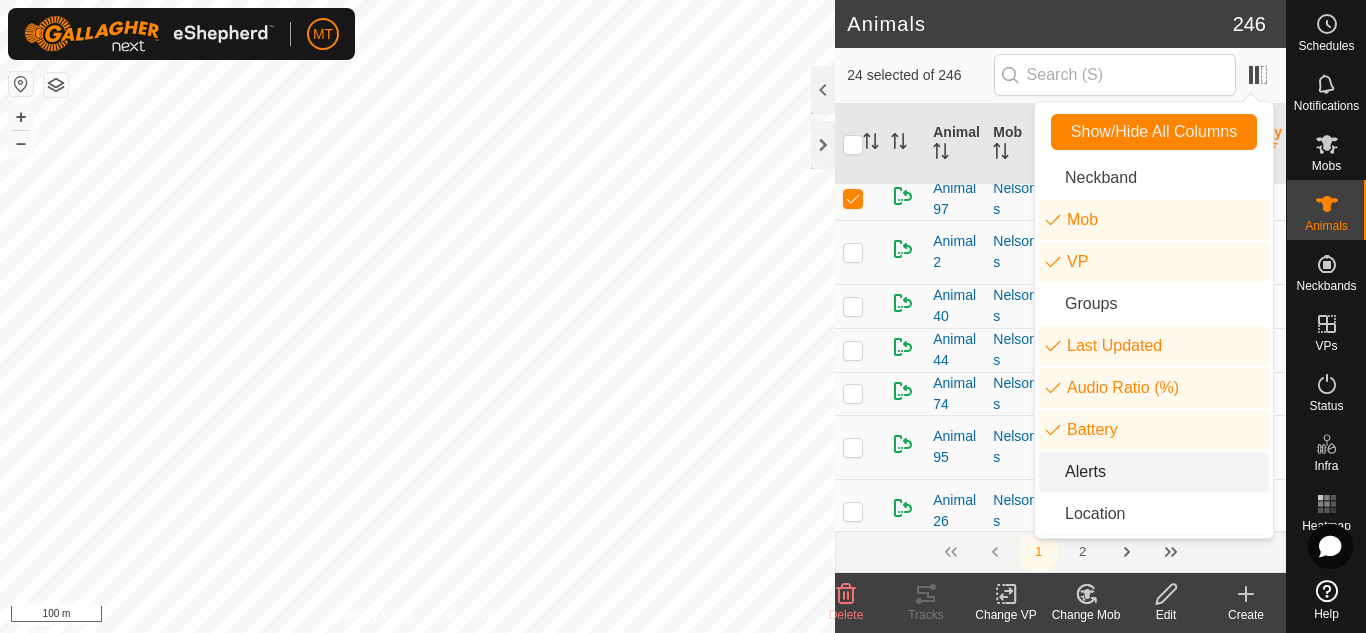 click on "Alerts" at bounding box center (1154, 472) 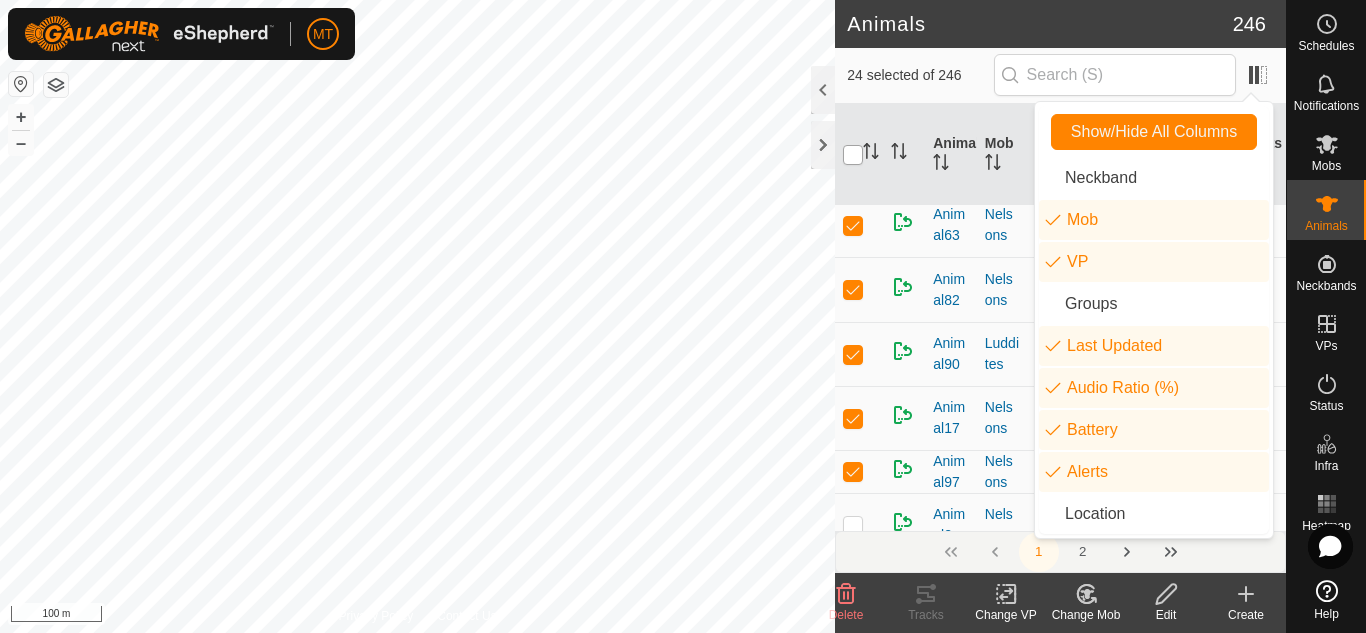 click at bounding box center (853, 155) 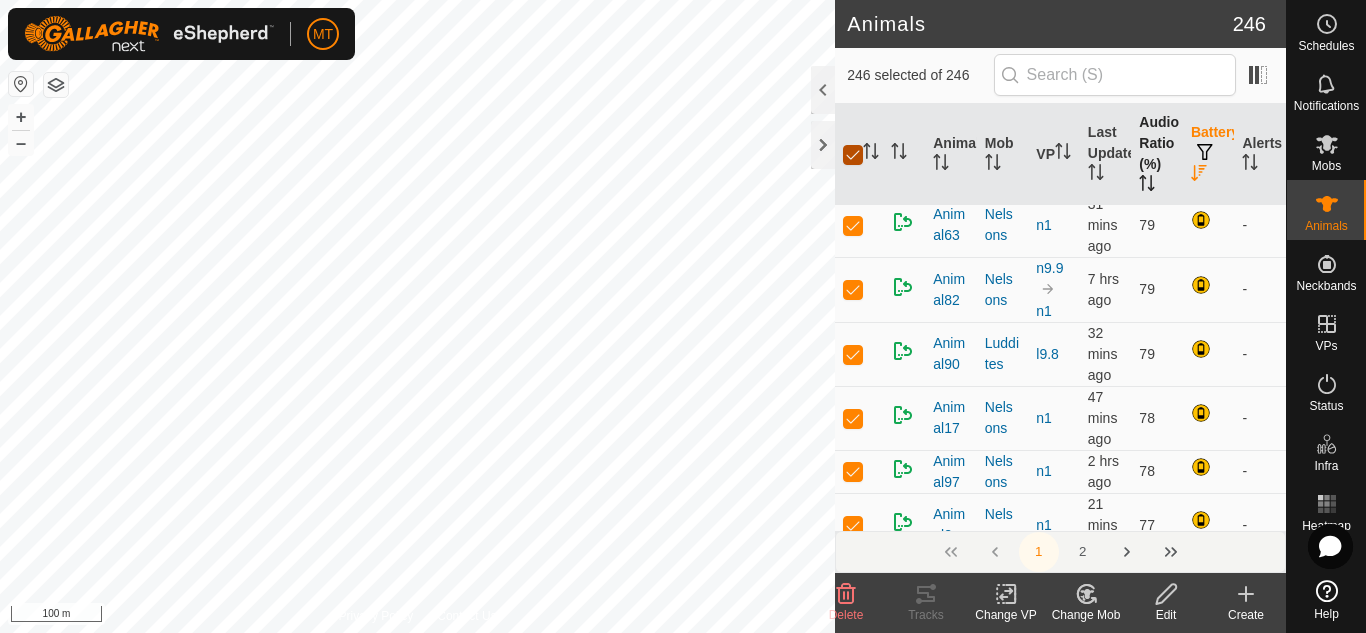 click at bounding box center (853, 155) 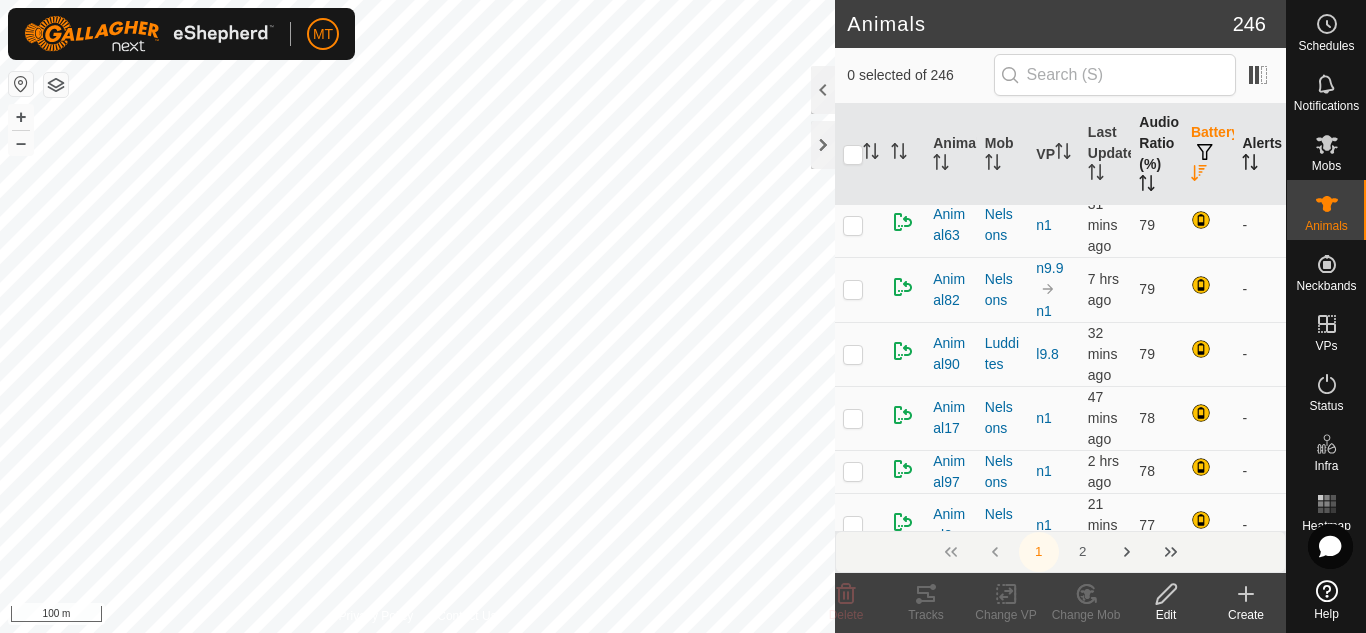click on "Alerts" at bounding box center (1260, 155) 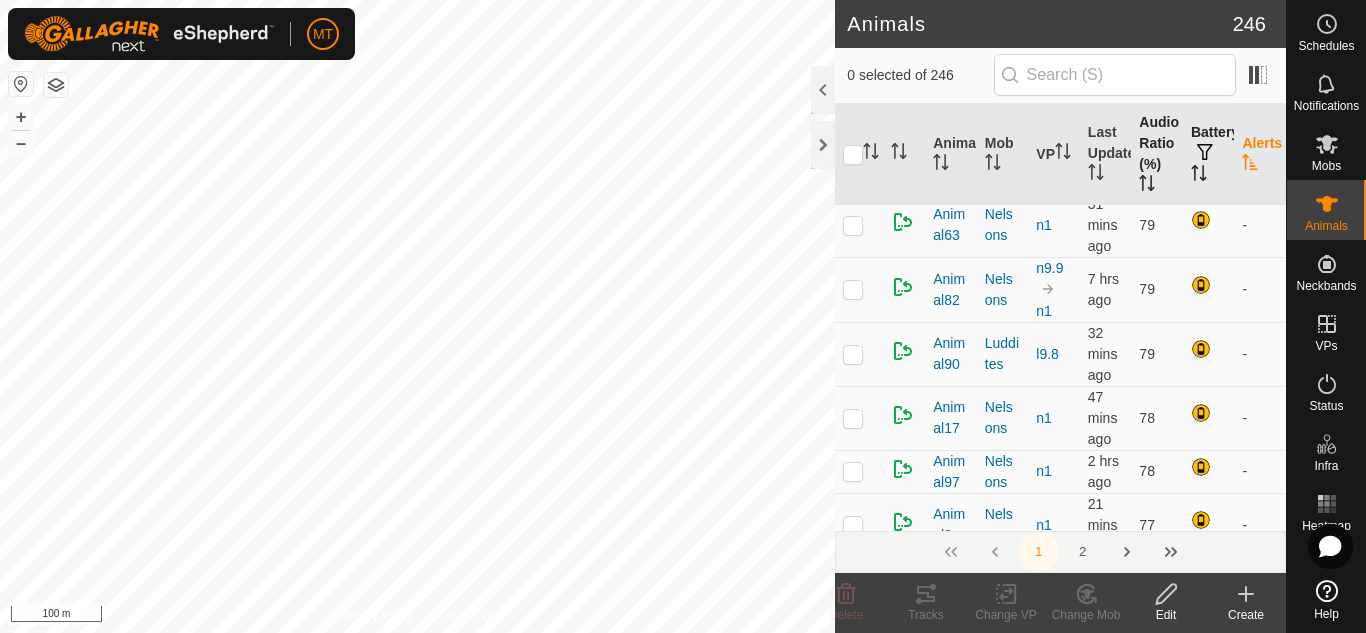 scroll, scrollTop: 0, scrollLeft: 0, axis: both 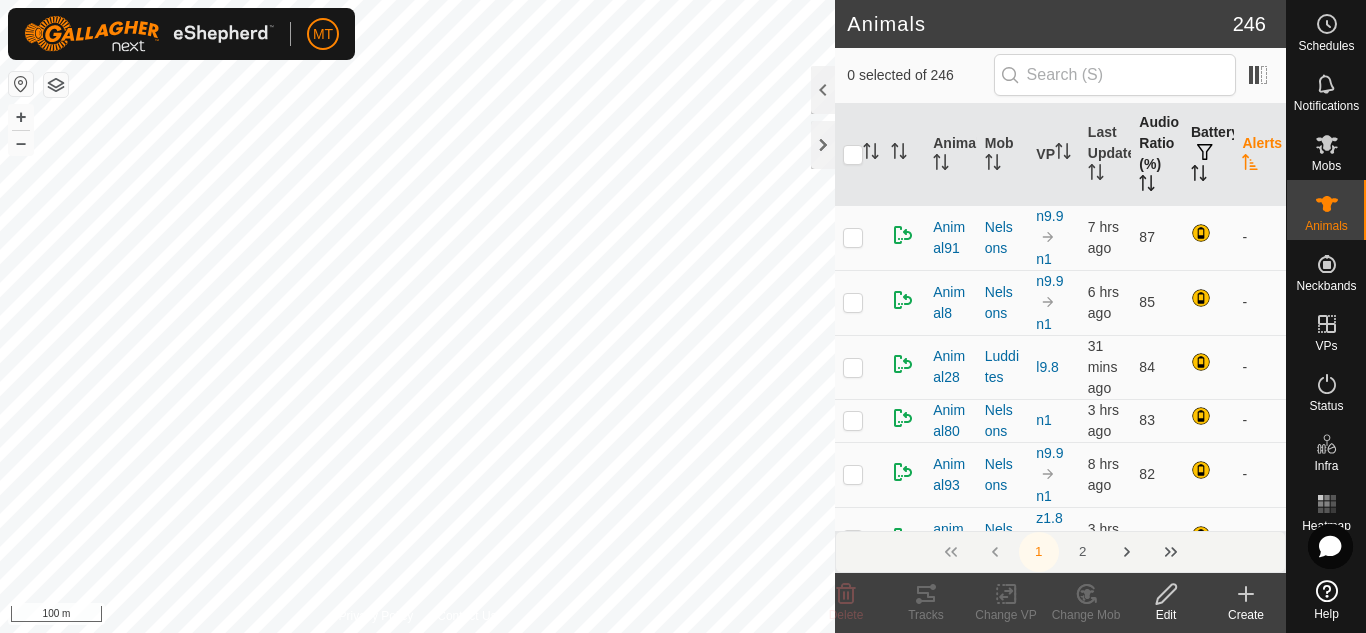 click 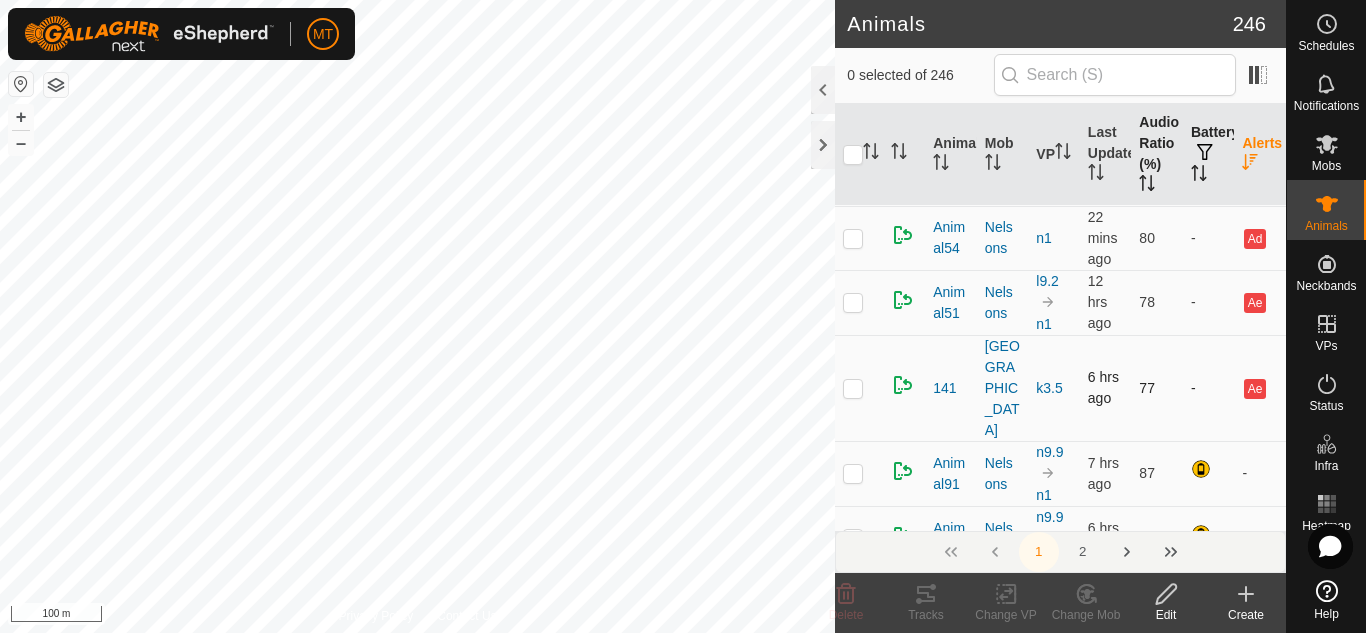 scroll, scrollTop: 525, scrollLeft: 0, axis: vertical 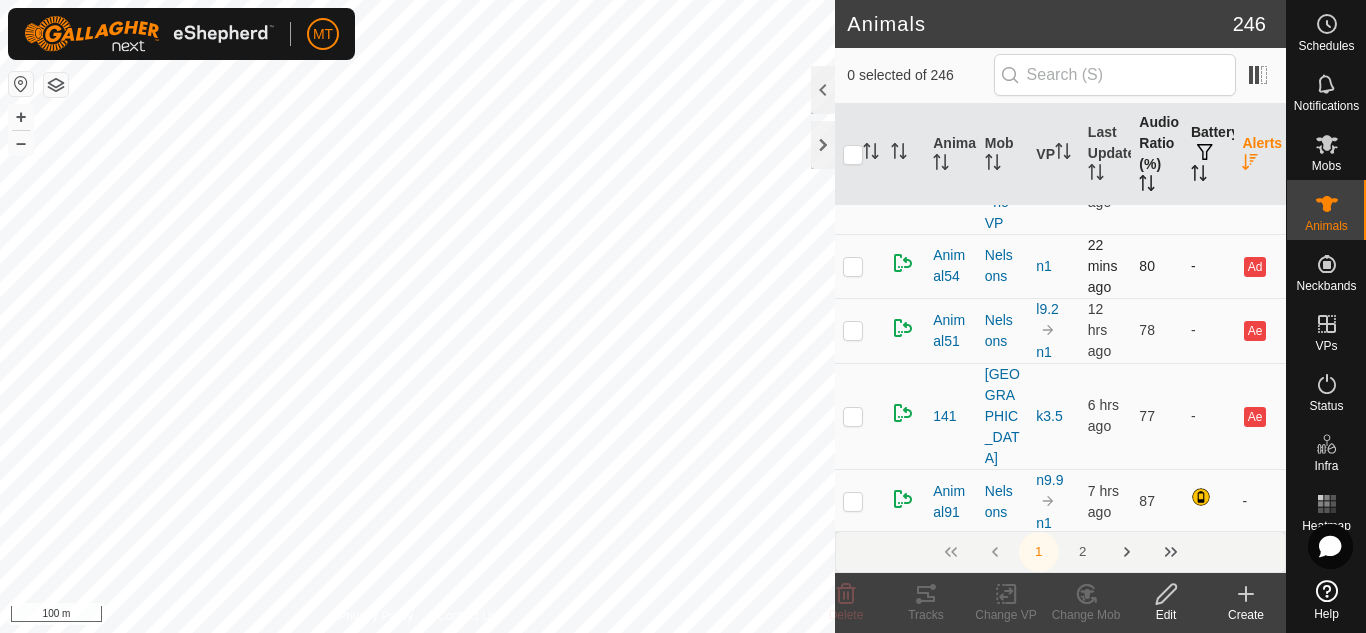 click at bounding box center (853, 266) 